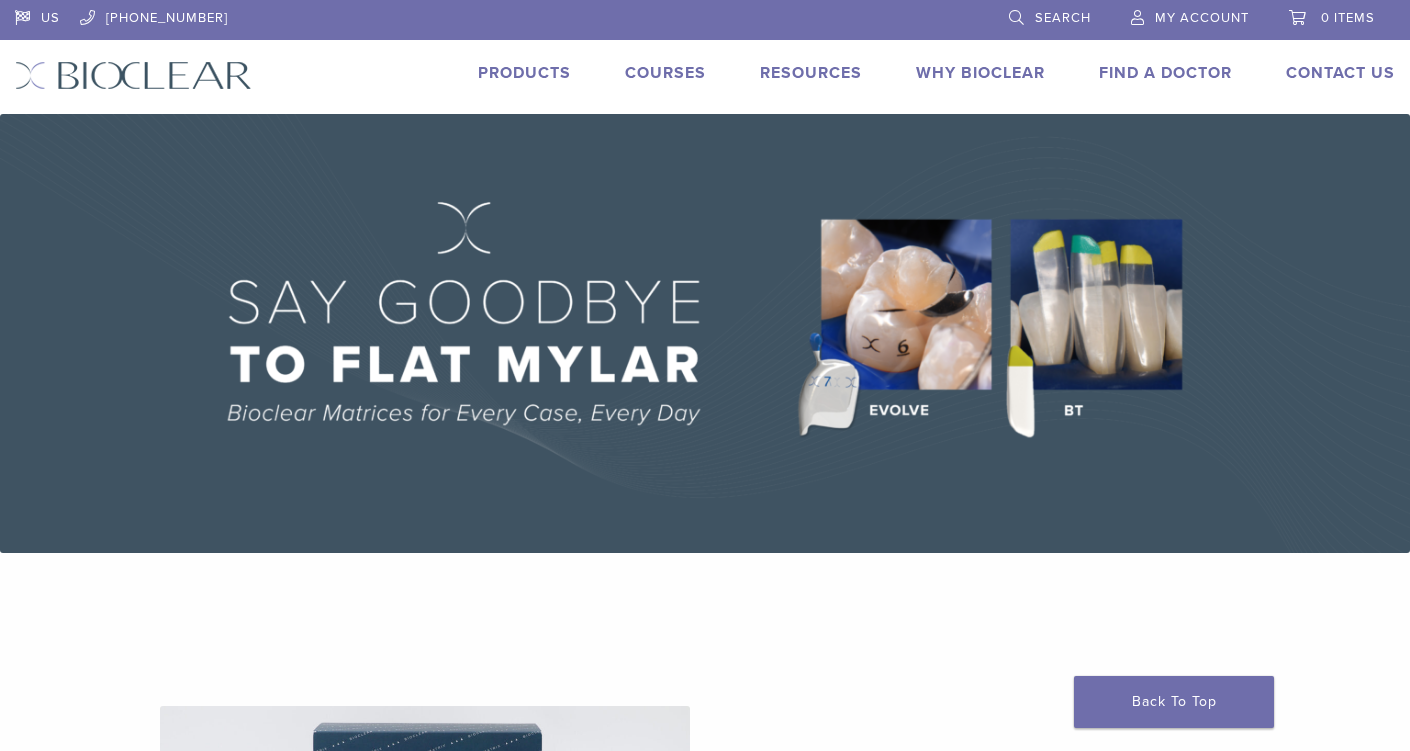 scroll, scrollTop: 0, scrollLeft: 0, axis: both 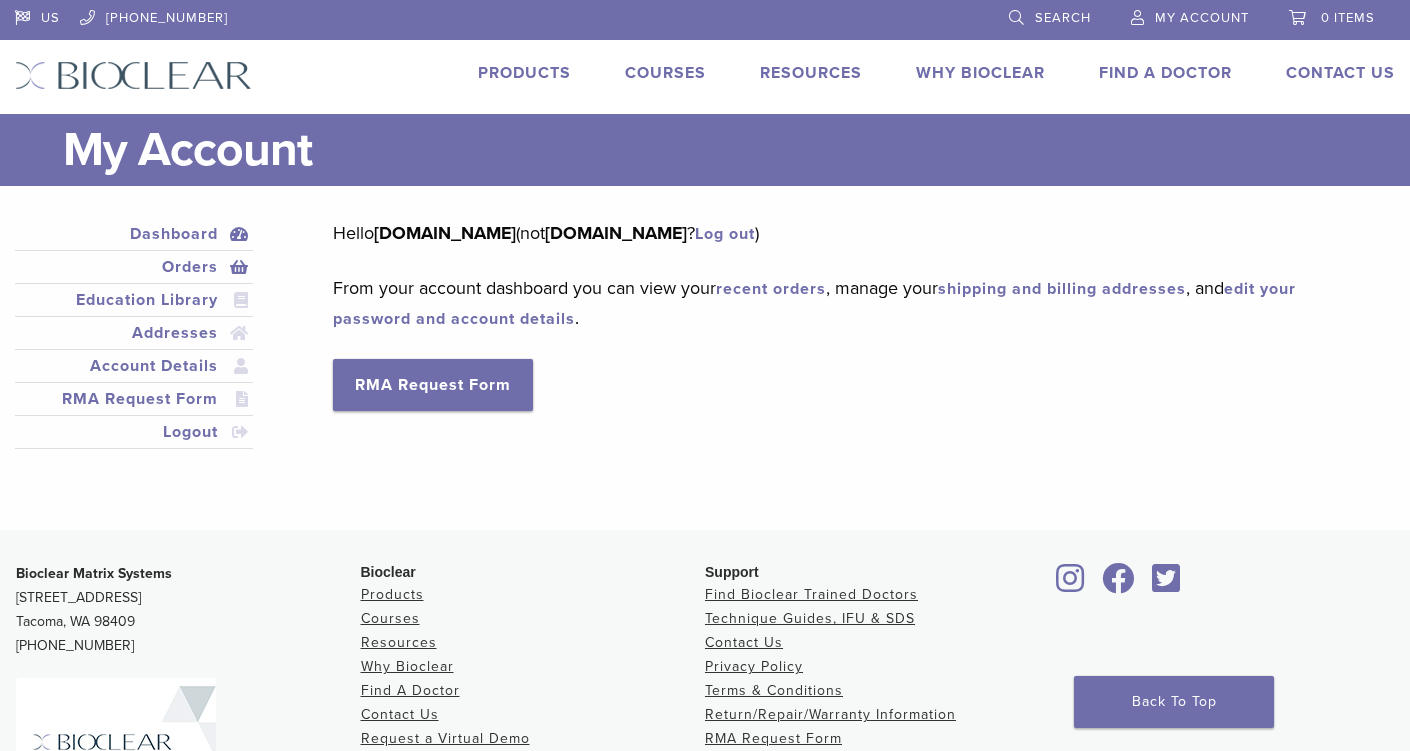 click on "Orders" at bounding box center [134, 267] 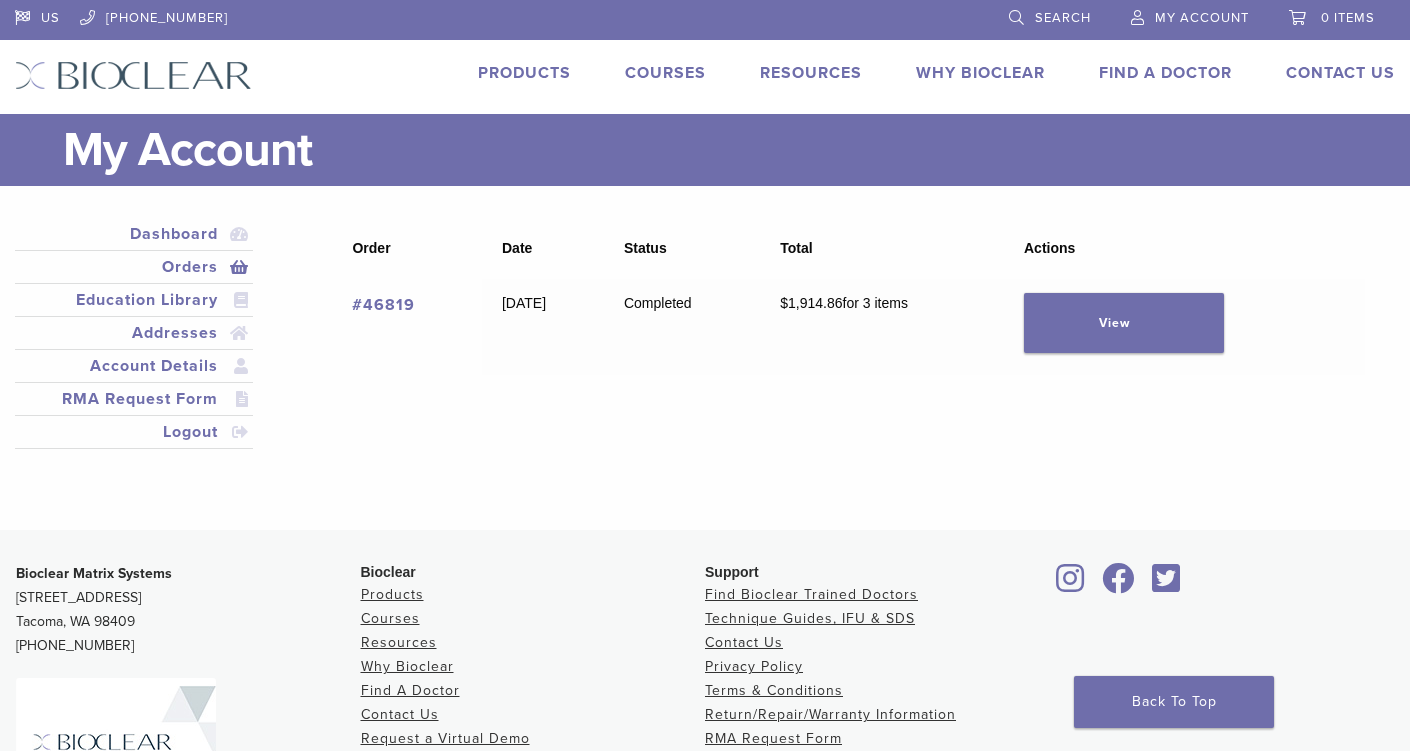 scroll, scrollTop: 0, scrollLeft: 0, axis: both 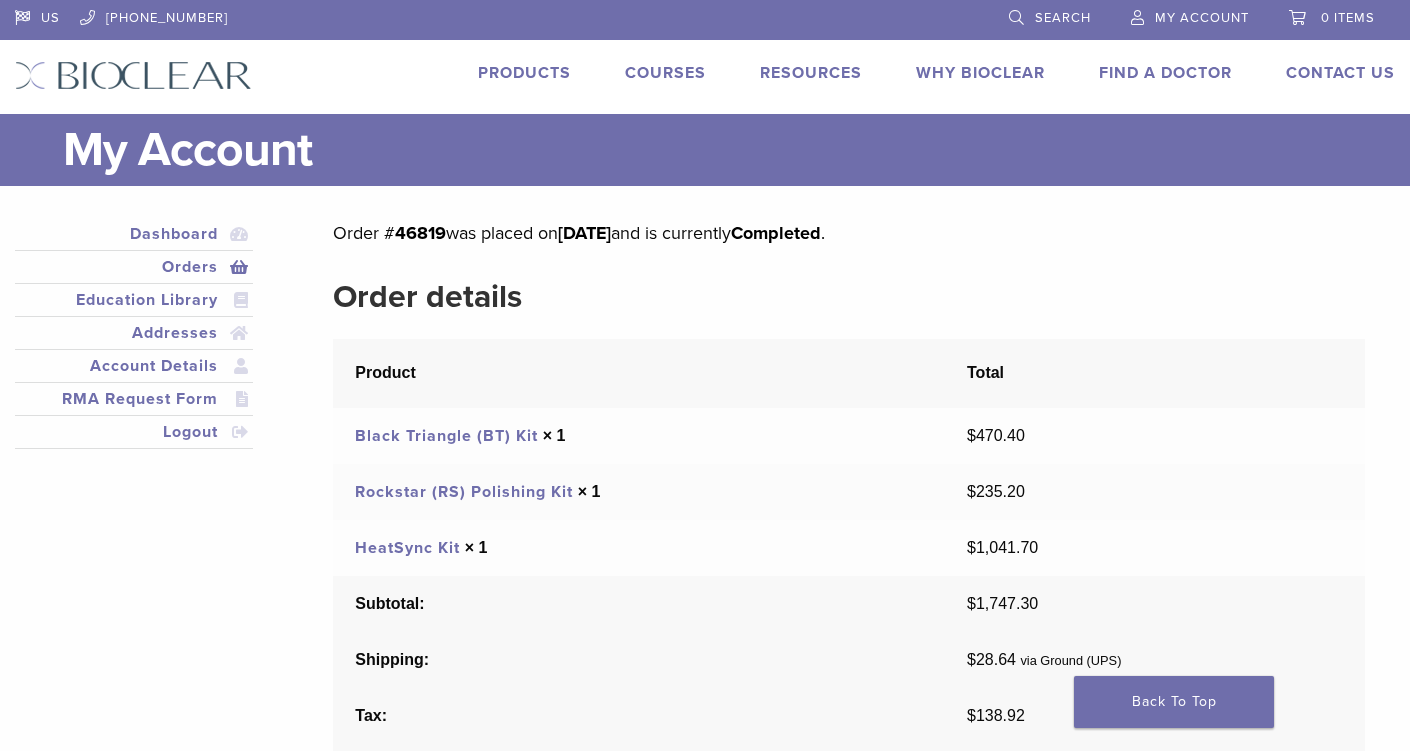 click on "Black Triangle (BT) Kit" at bounding box center (446, 436) 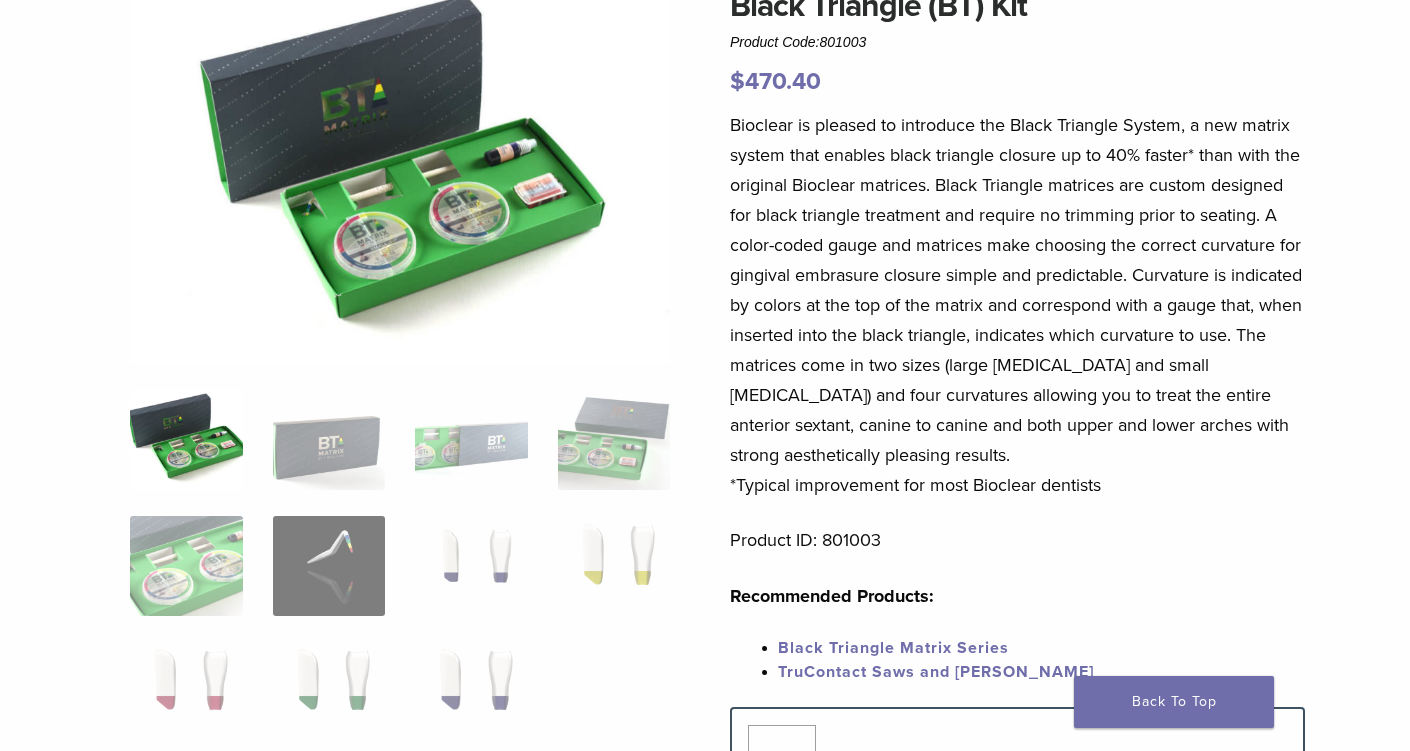 scroll, scrollTop: 300, scrollLeft: 0, axis: vertical 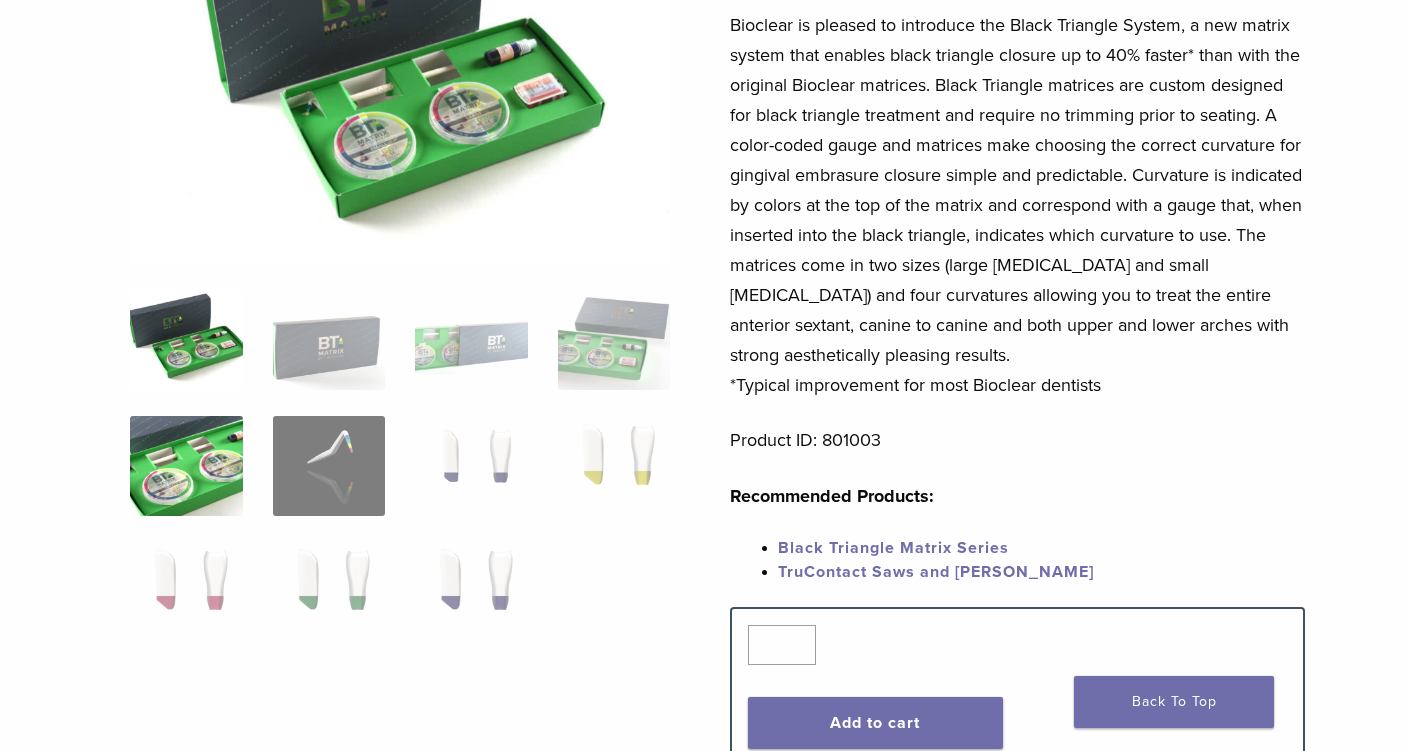 click at bounding box center [186, 466] 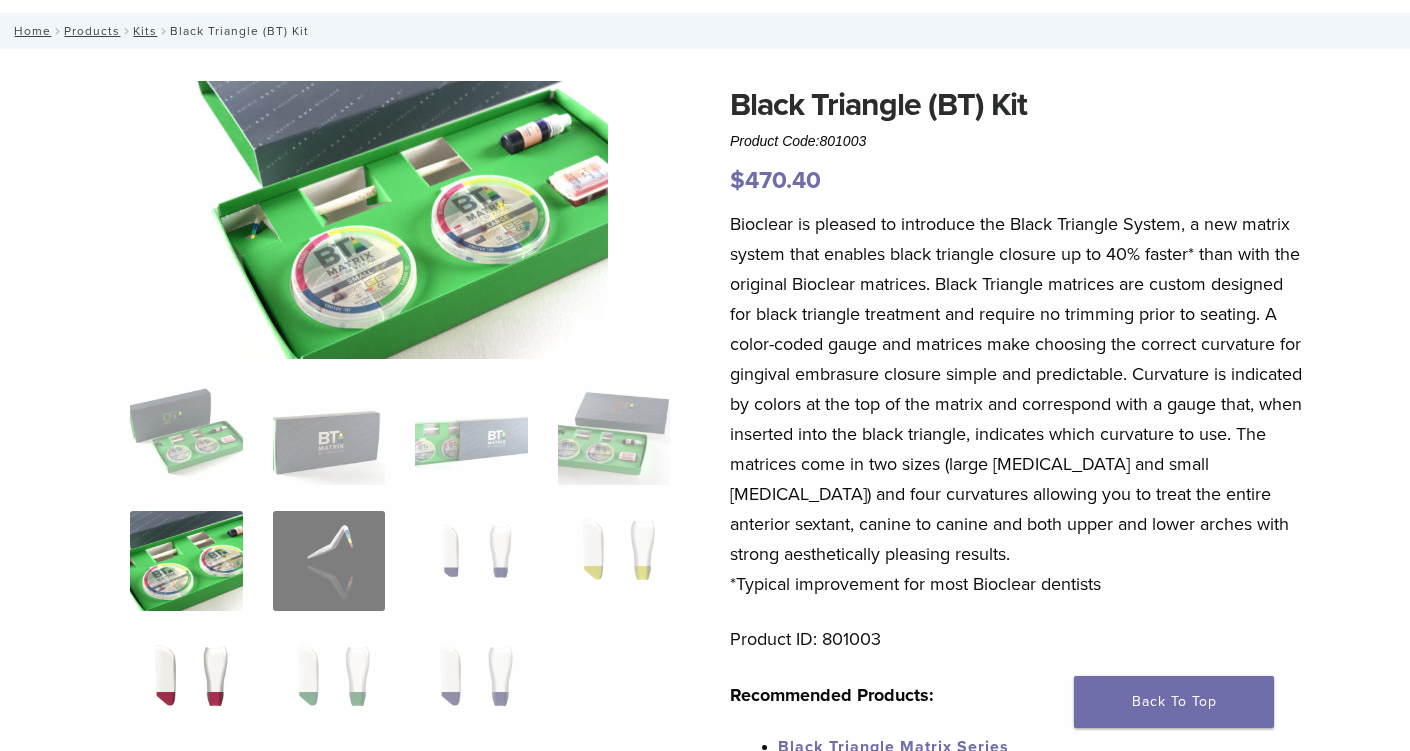 scroll, scrollTop: 100, scrollLeft: 0, axis: vertical 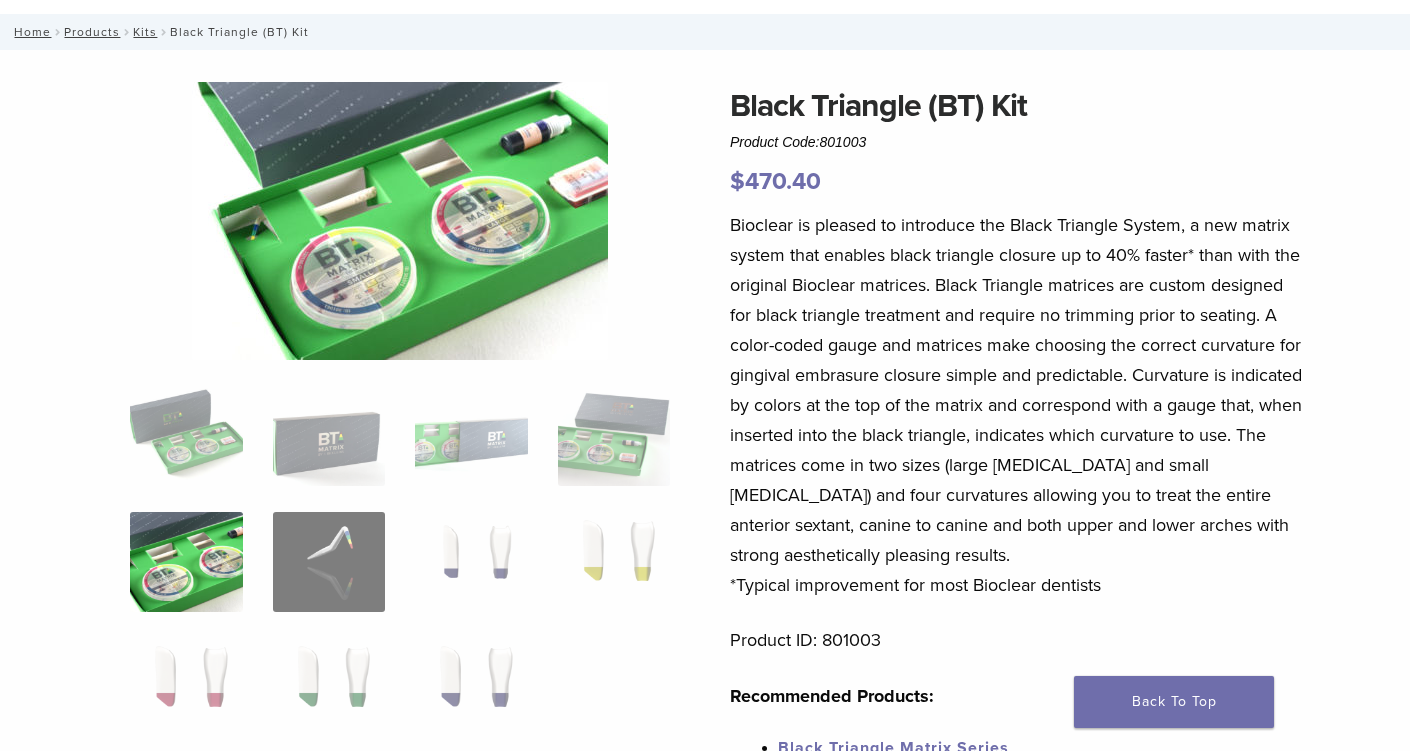 click at bounding box center (400, 221) 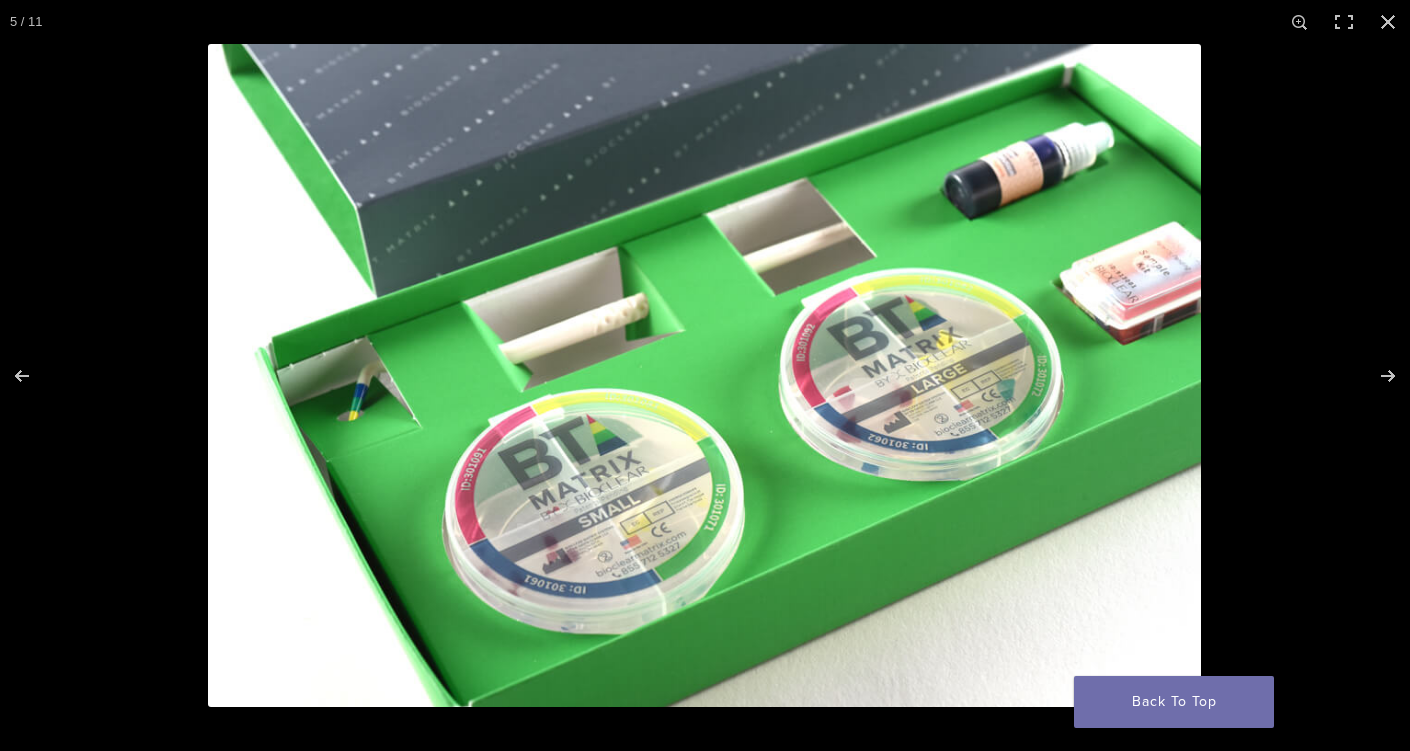 click at bounding box center (704, 375) 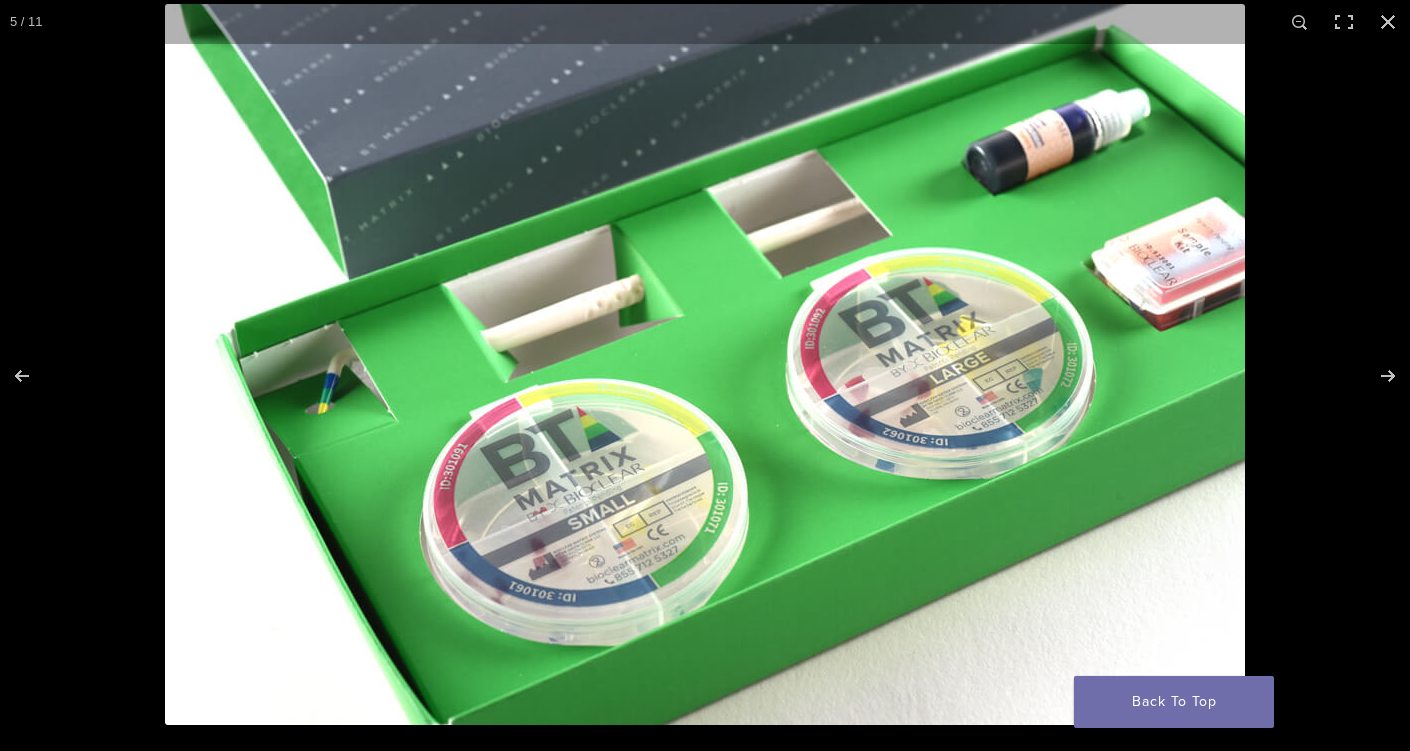 click at bounding box center [705, 364] 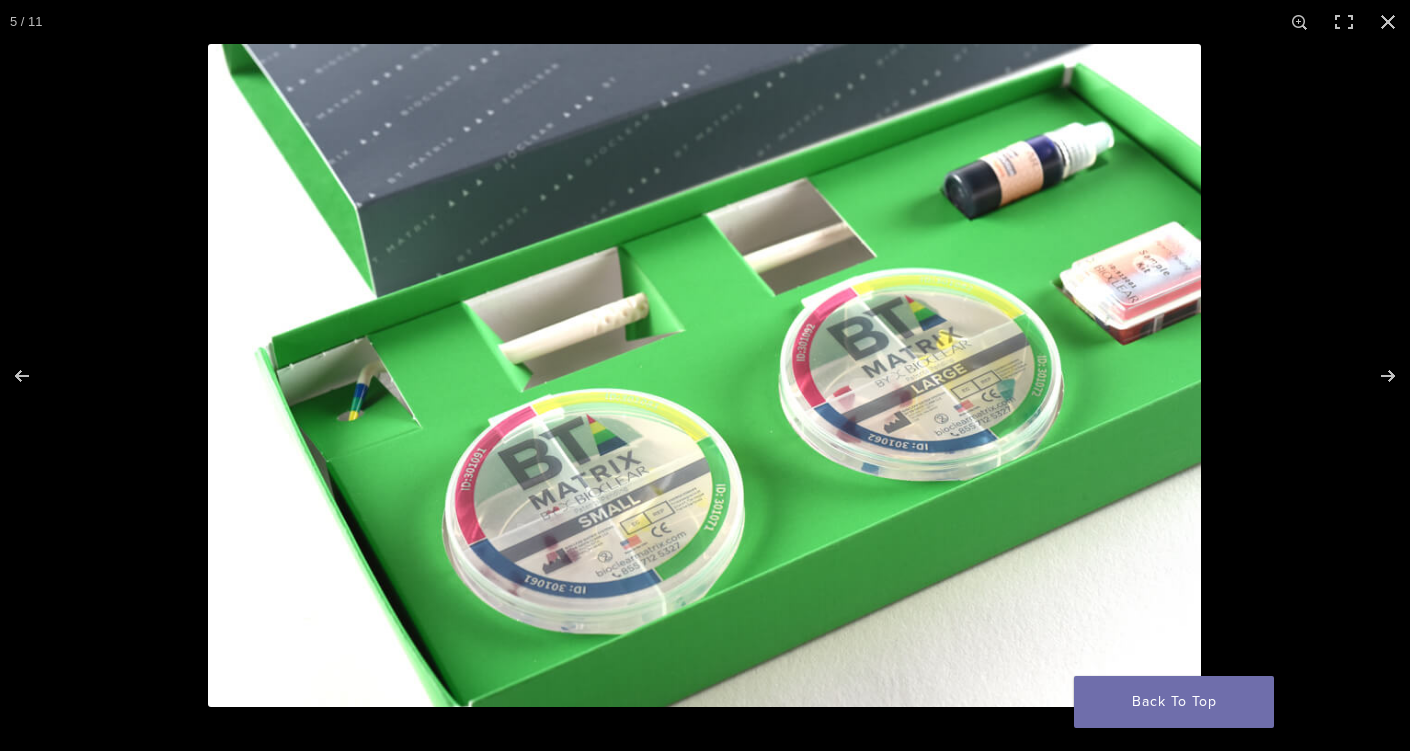 click at bounding box center [704, 375] 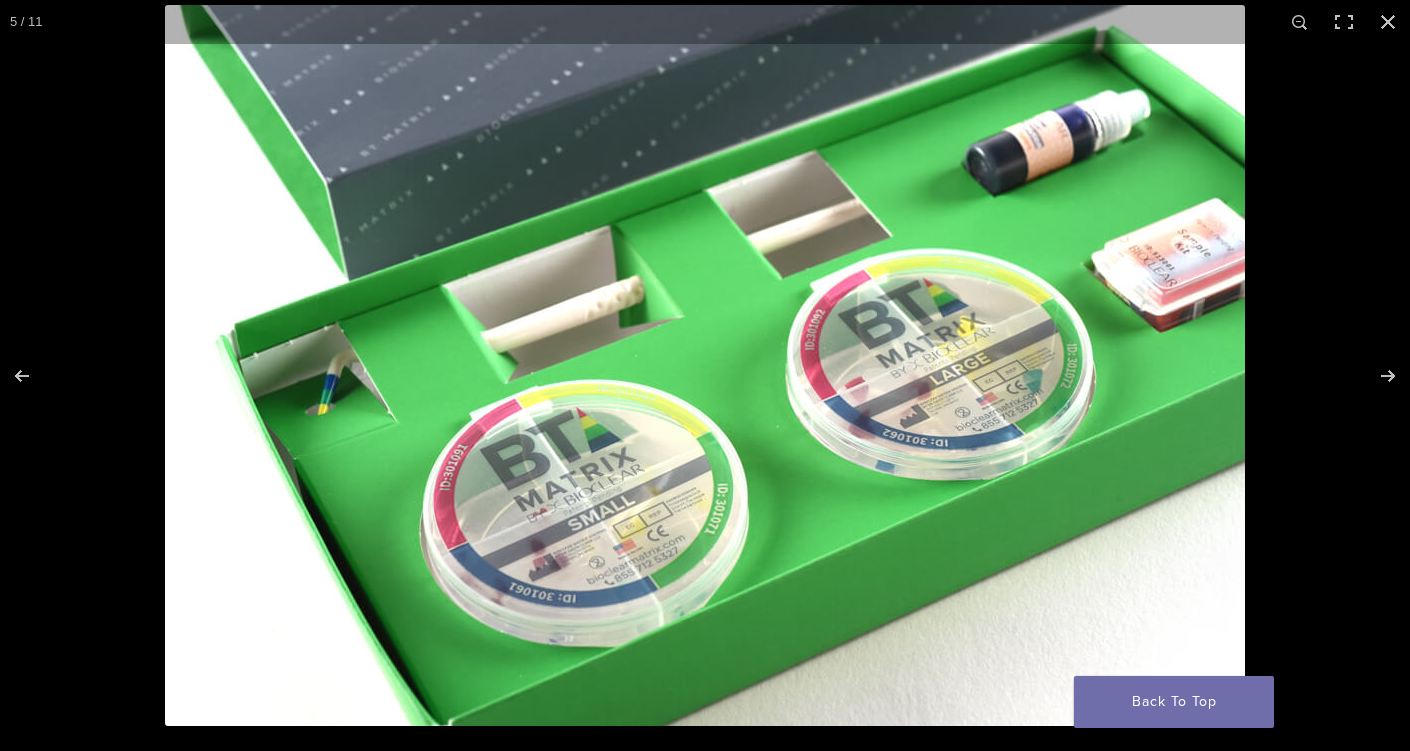 click at bounding box center [705, 365] 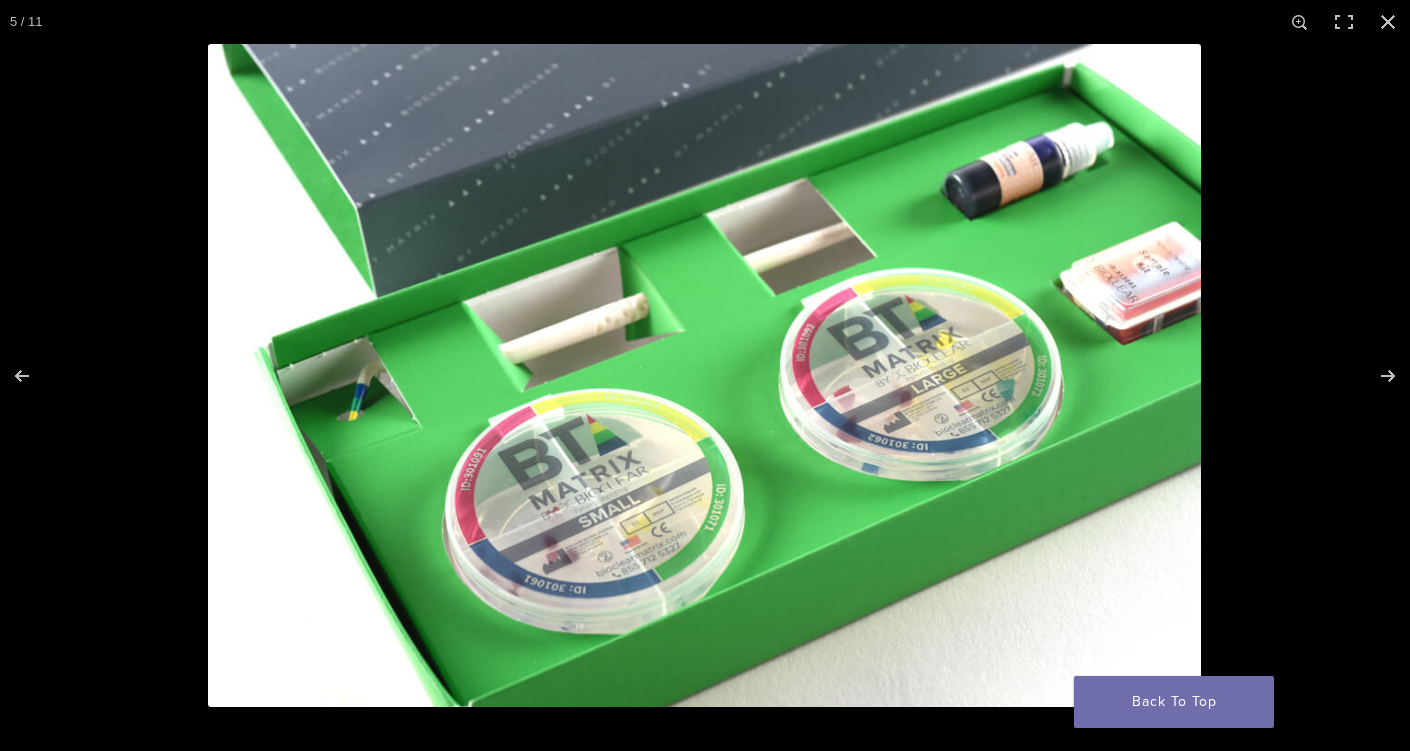 click at bounding box center (704, 375) 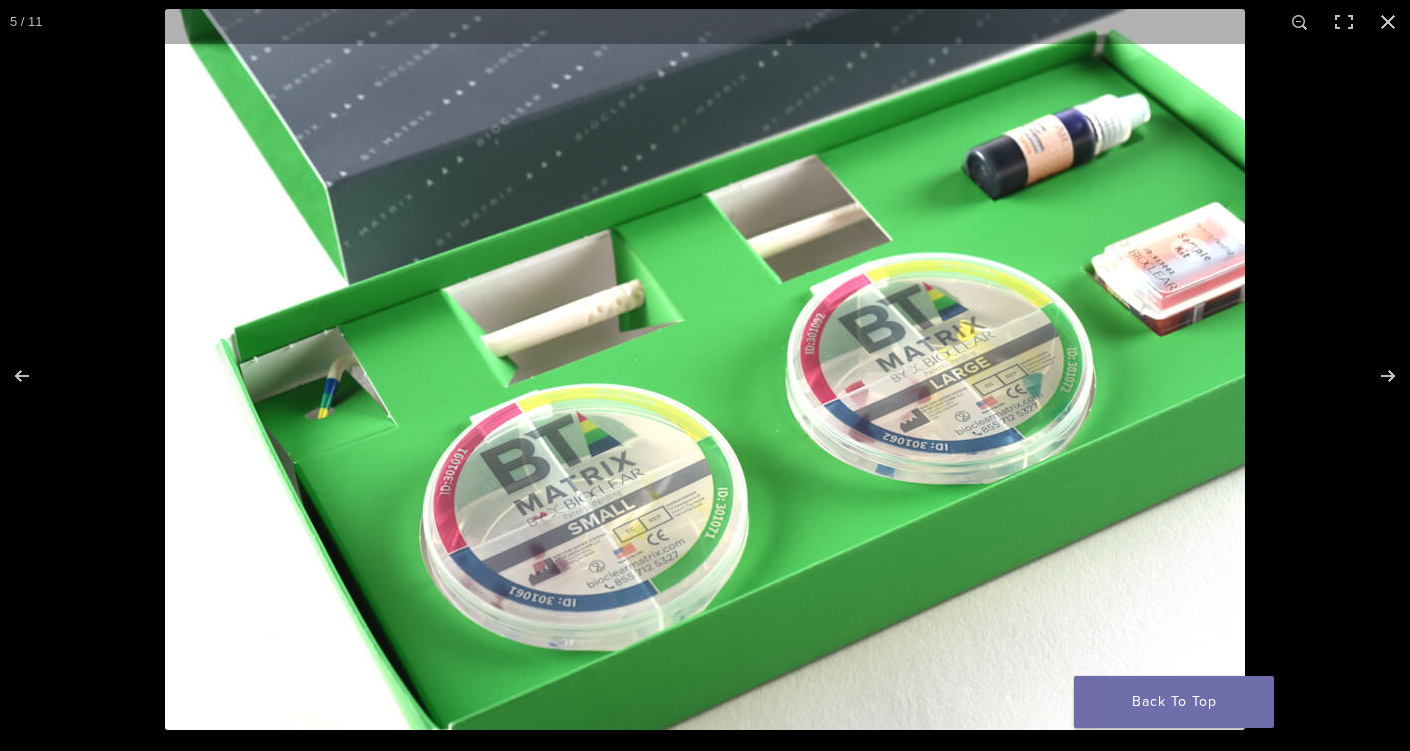click at bounding box center (705, 375) 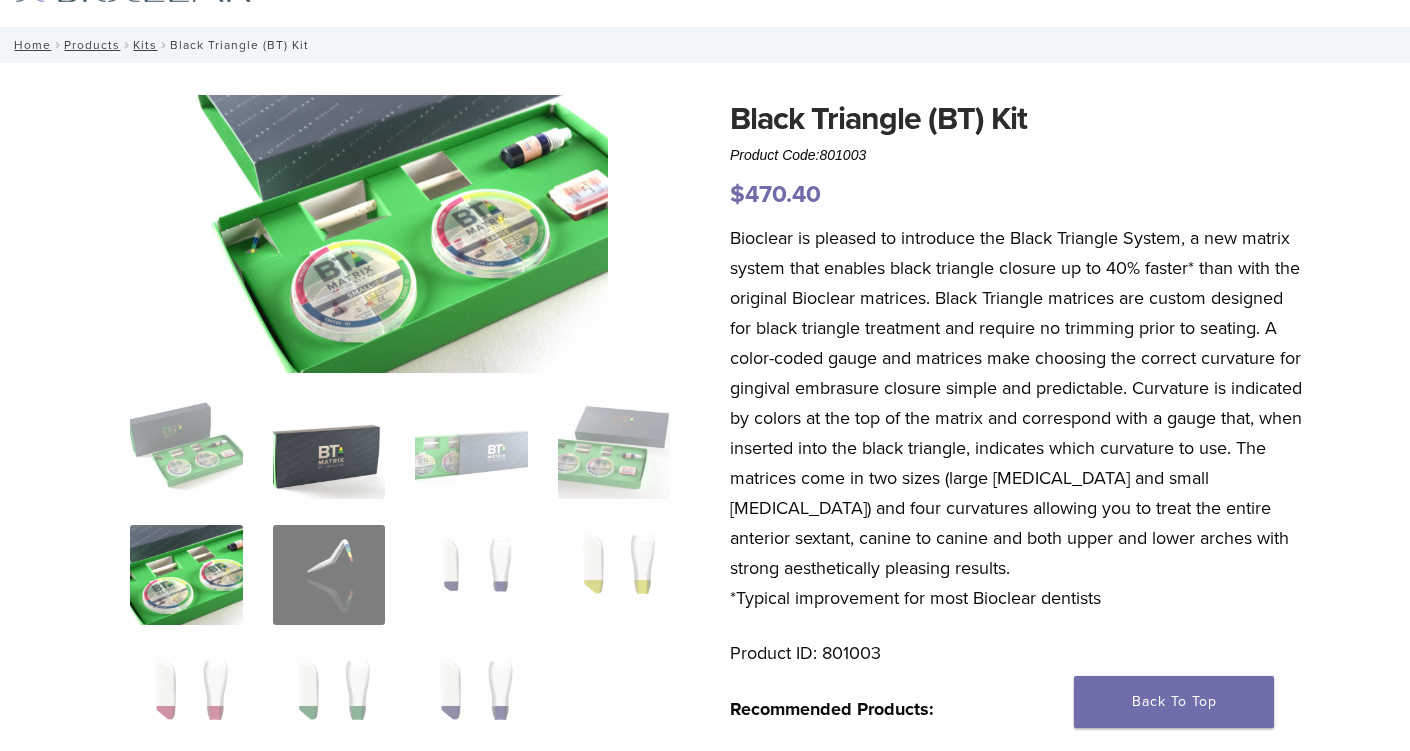 scroll, scrollTop: 0, scrollLeft: 0, axis: both 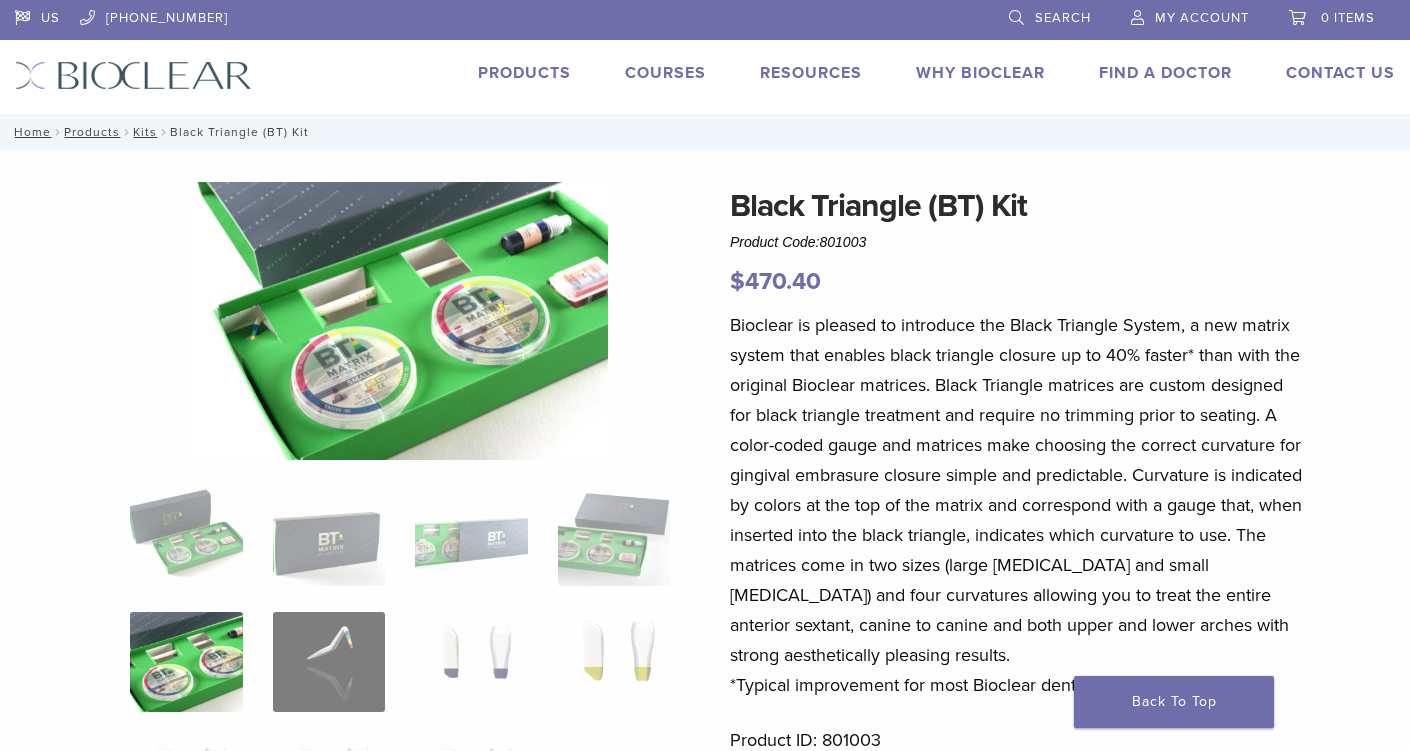 click on "Search" at bounding box center [1050, 15] 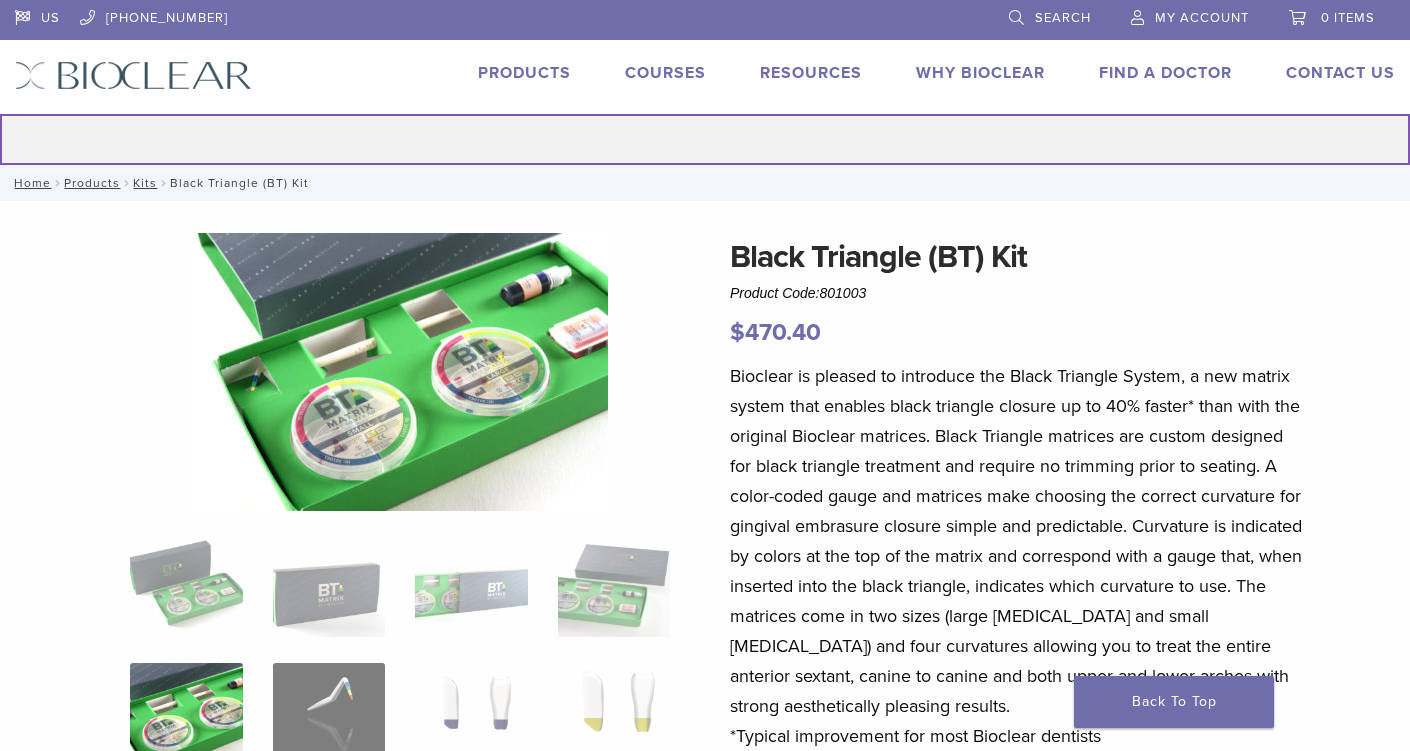 click on "Search for:" at bounding box center [705, 139] 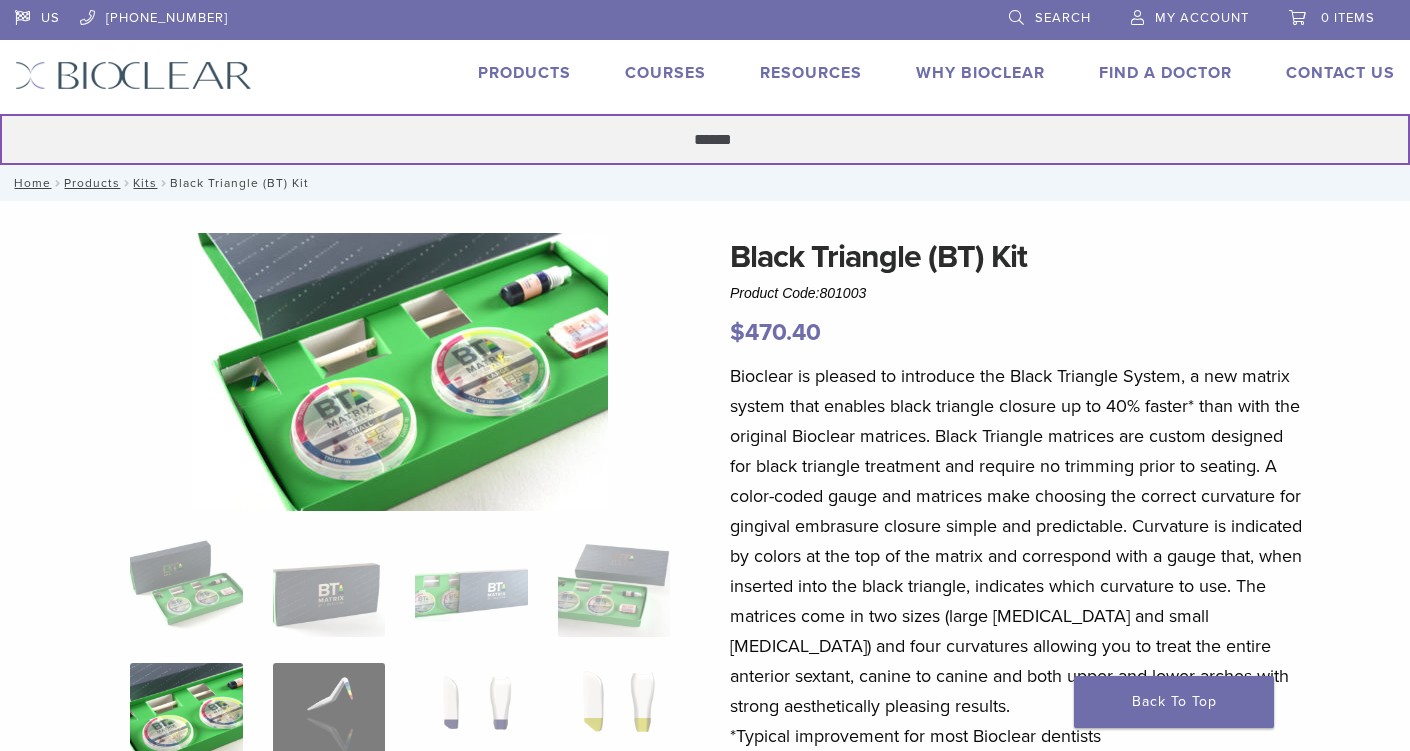 type on "******" 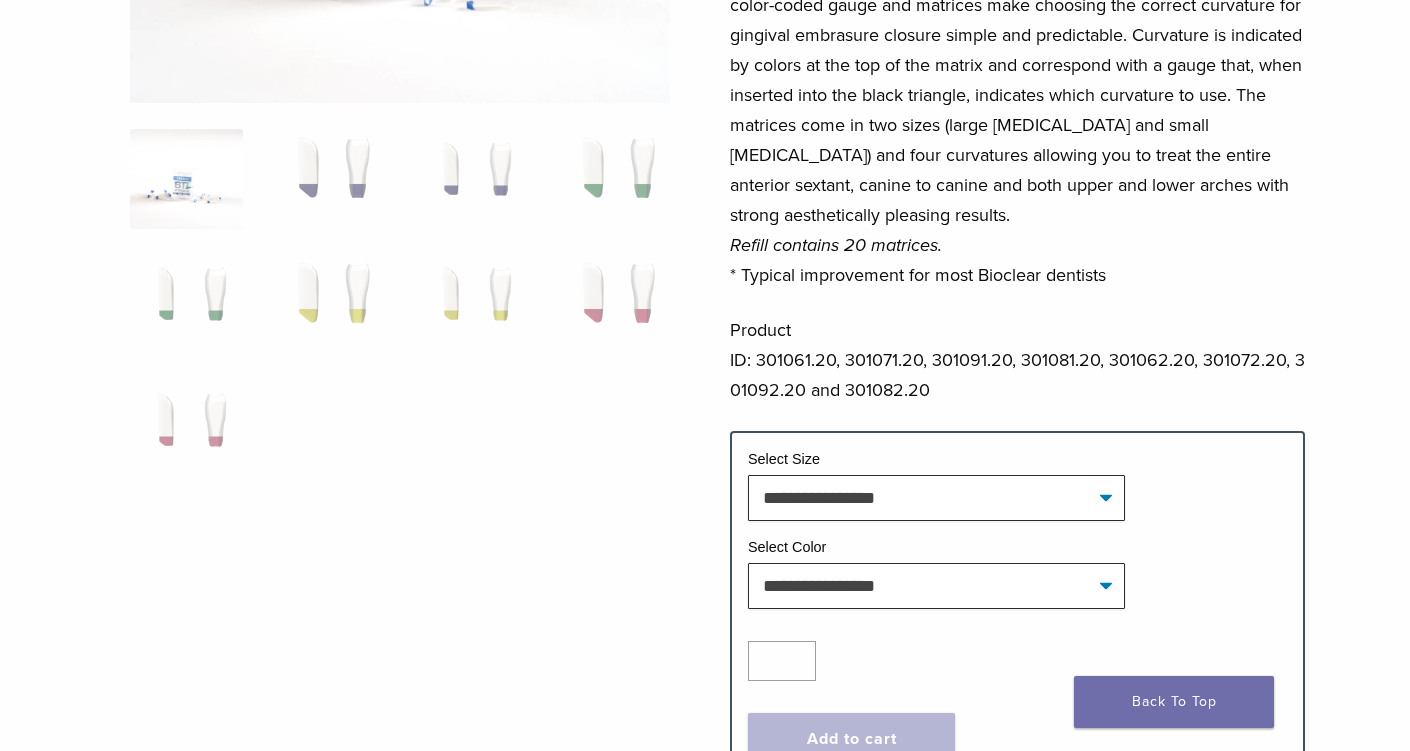scroll, scrollTop: 500, scrollLeft: 0, axis: vertical 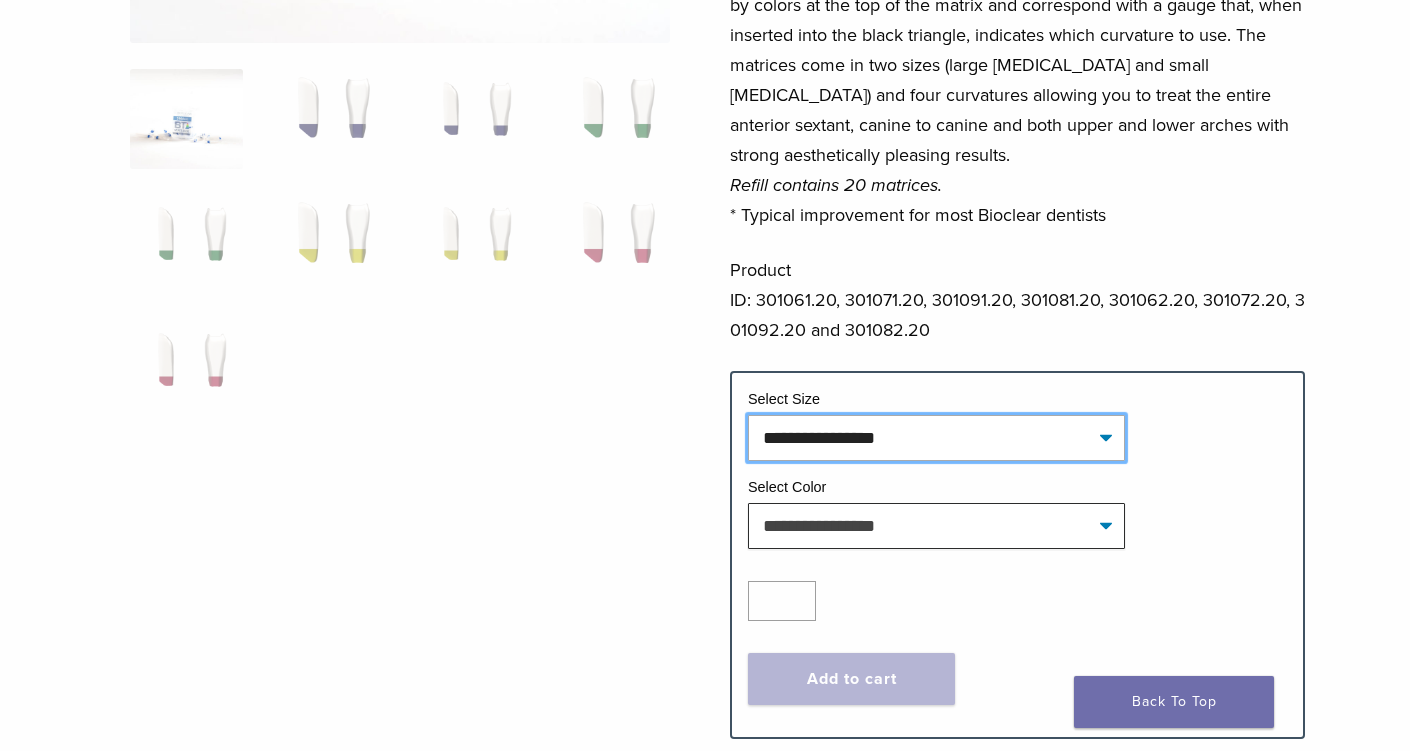 click on "**********" 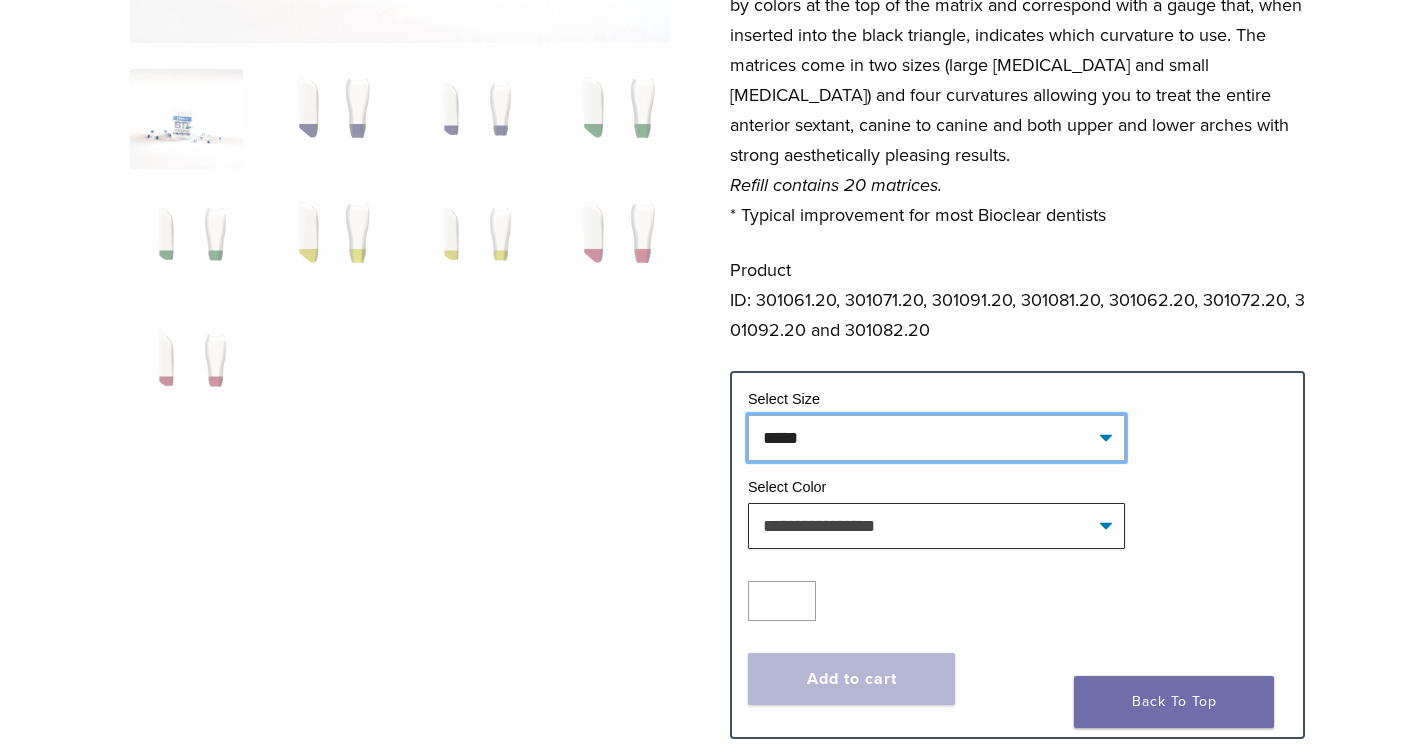 click on "**********" 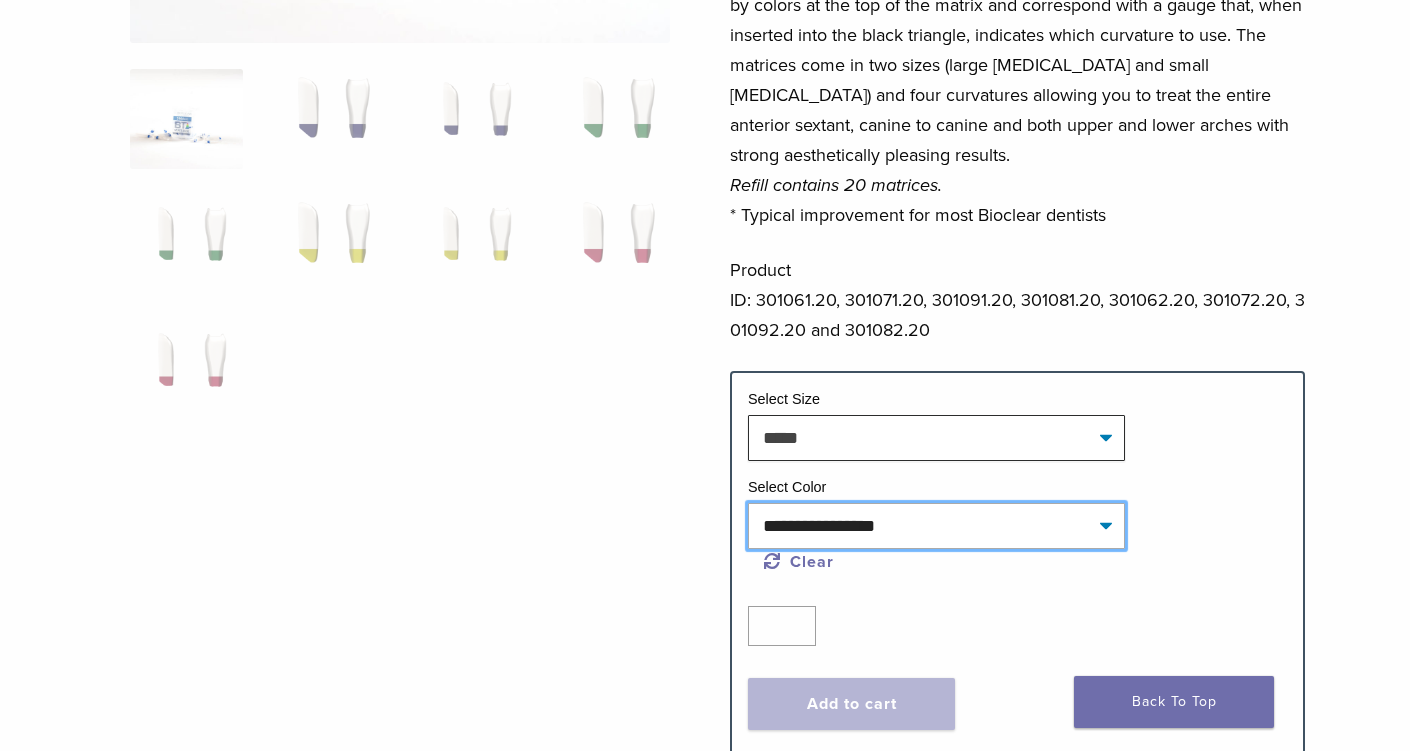 click on "**********" 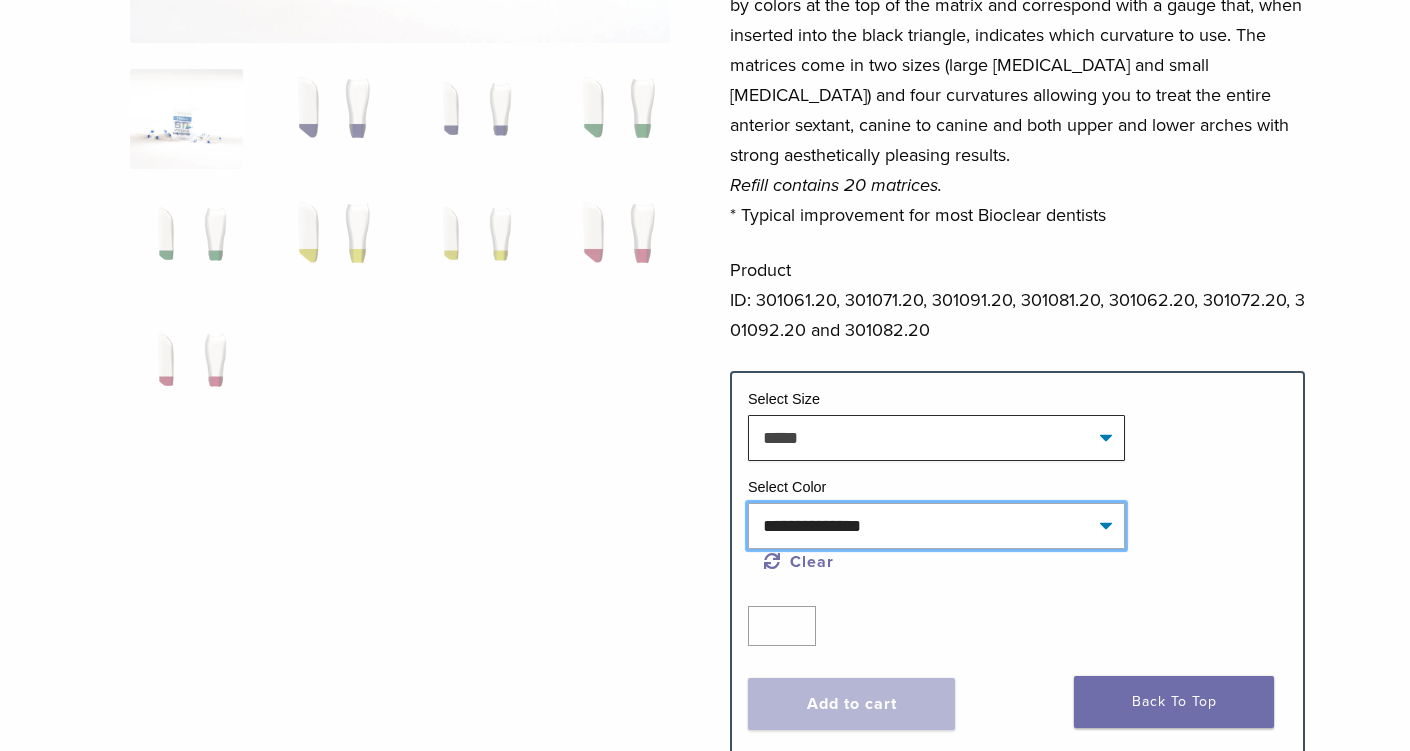 click on "**********" 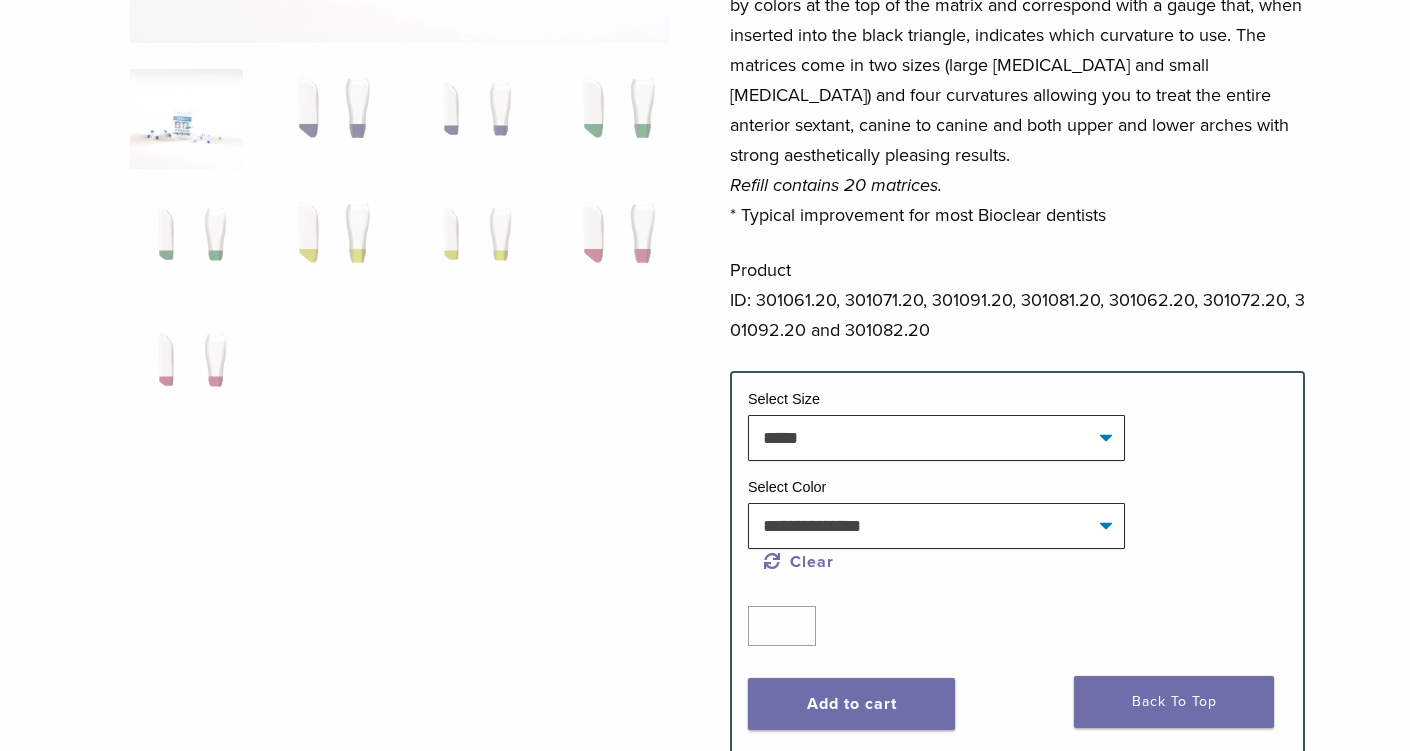 click on "**********" 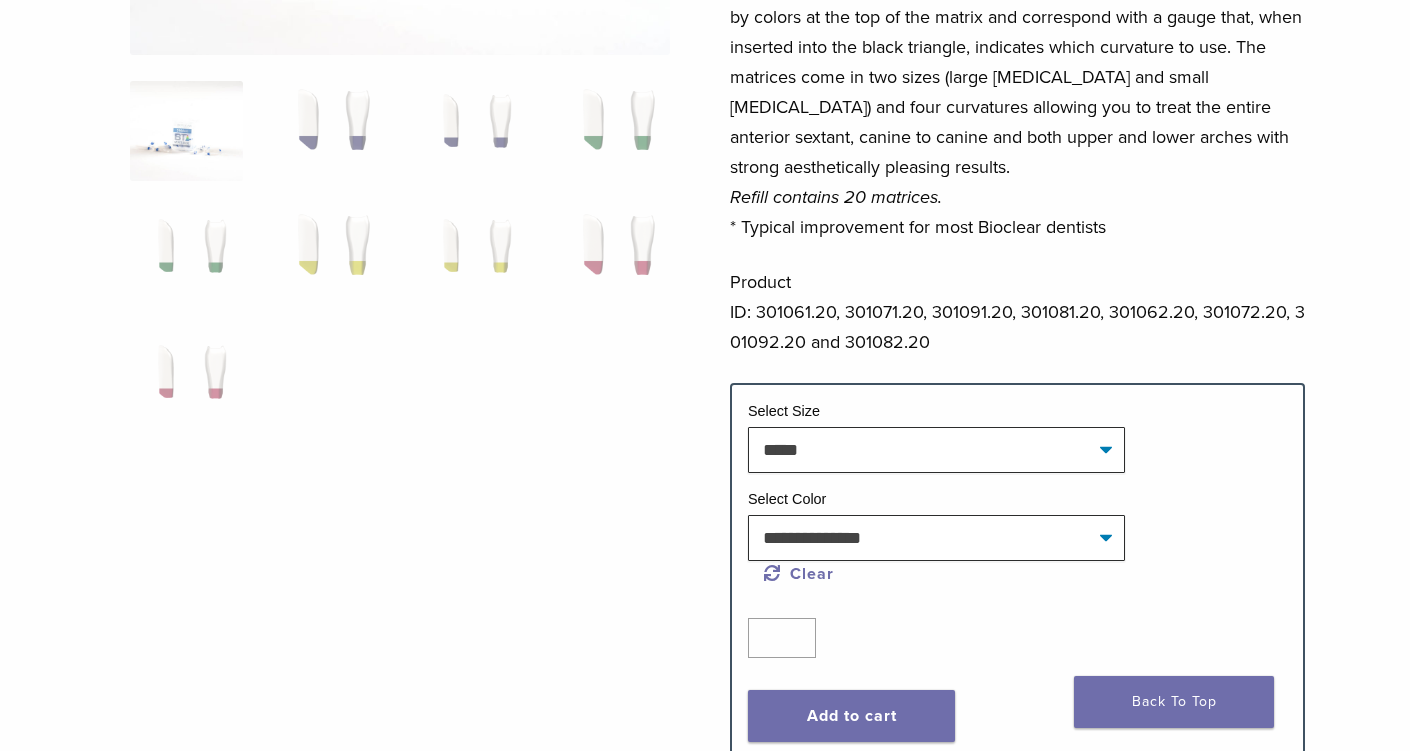 scroll, scrollTop: 500, scrollLeft: 0, axis: vertical 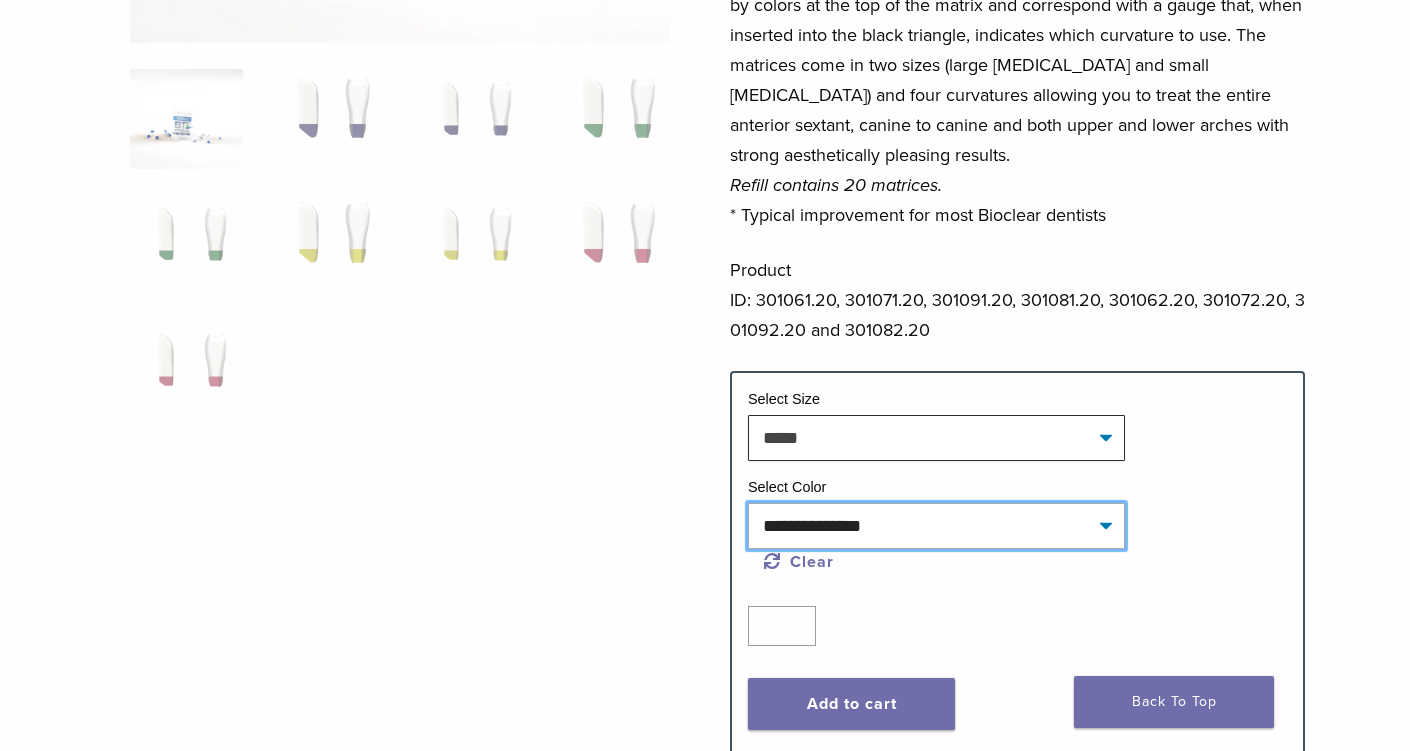 click on "**********" 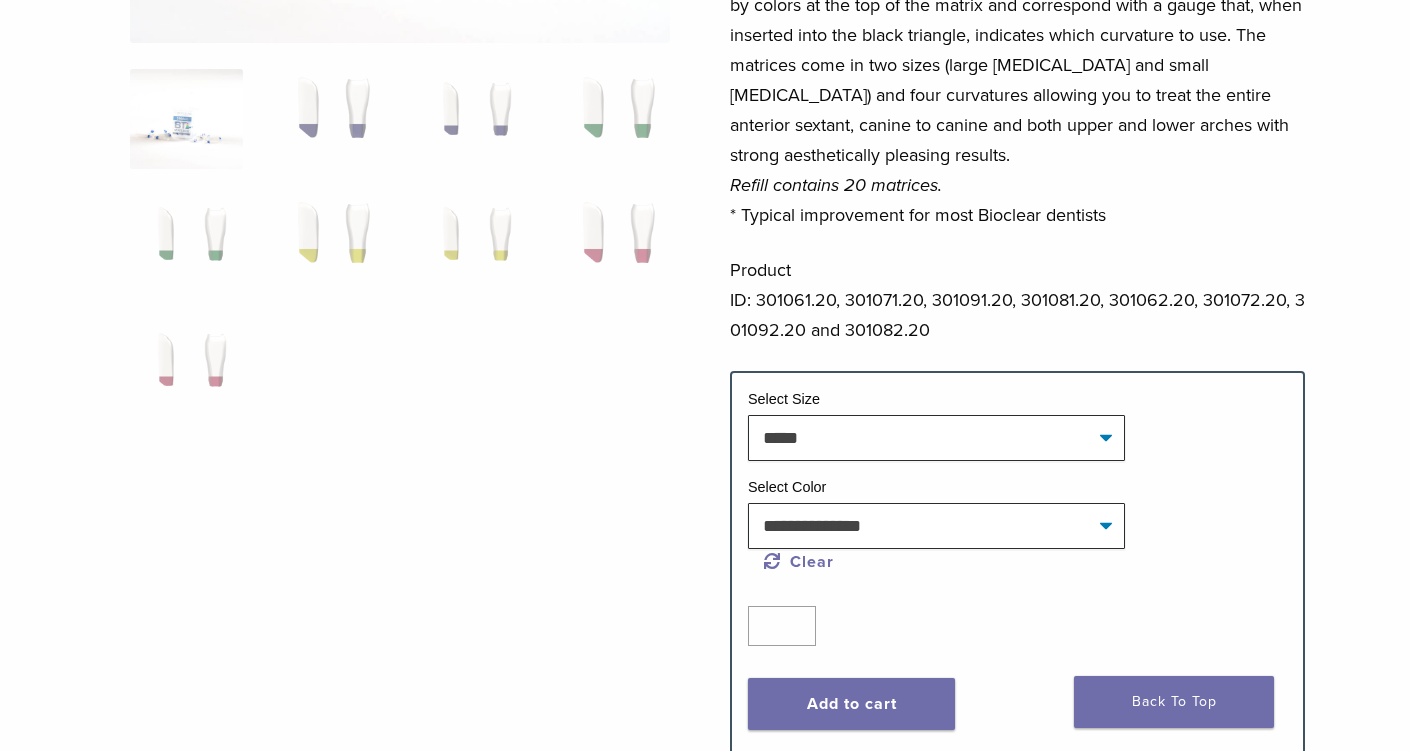 click on "**********" 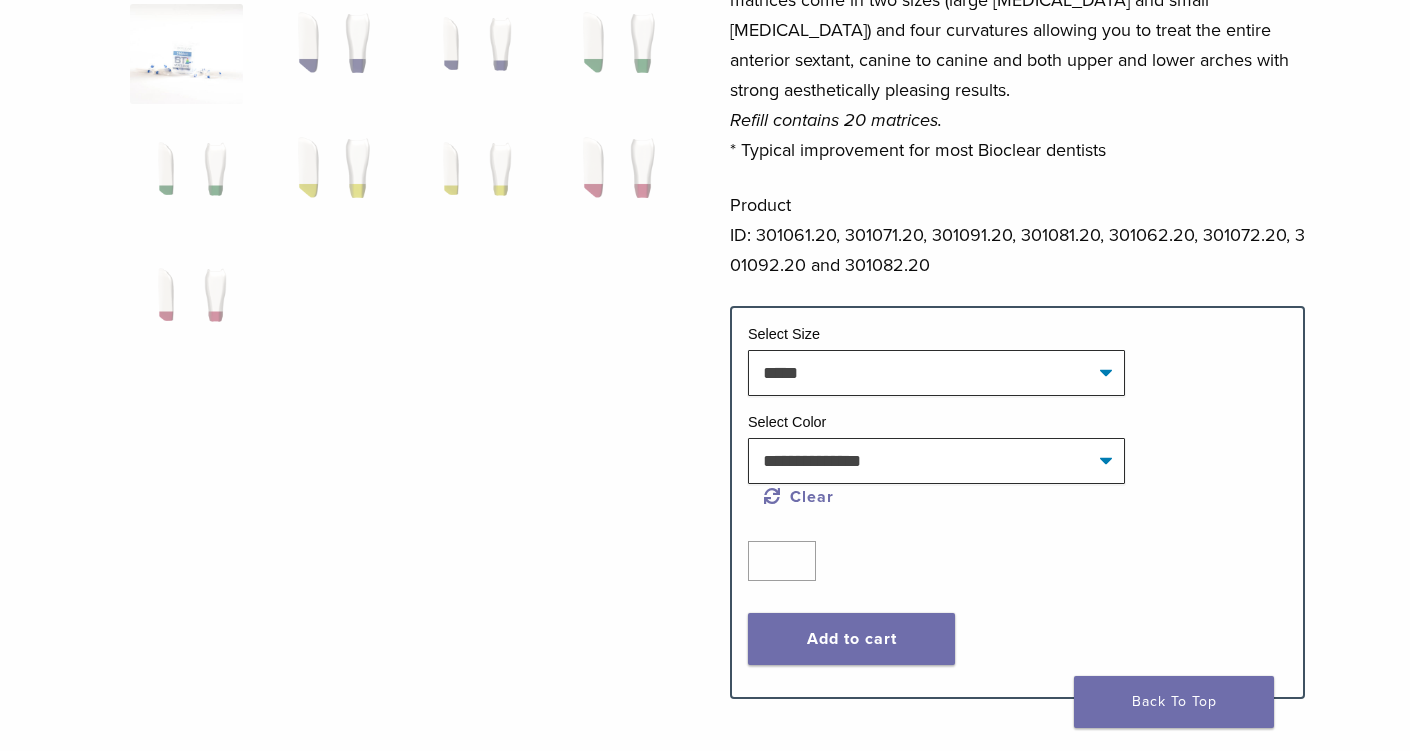 scroll, scrollTop: 600, scrollLeft: 0, axis: vertical 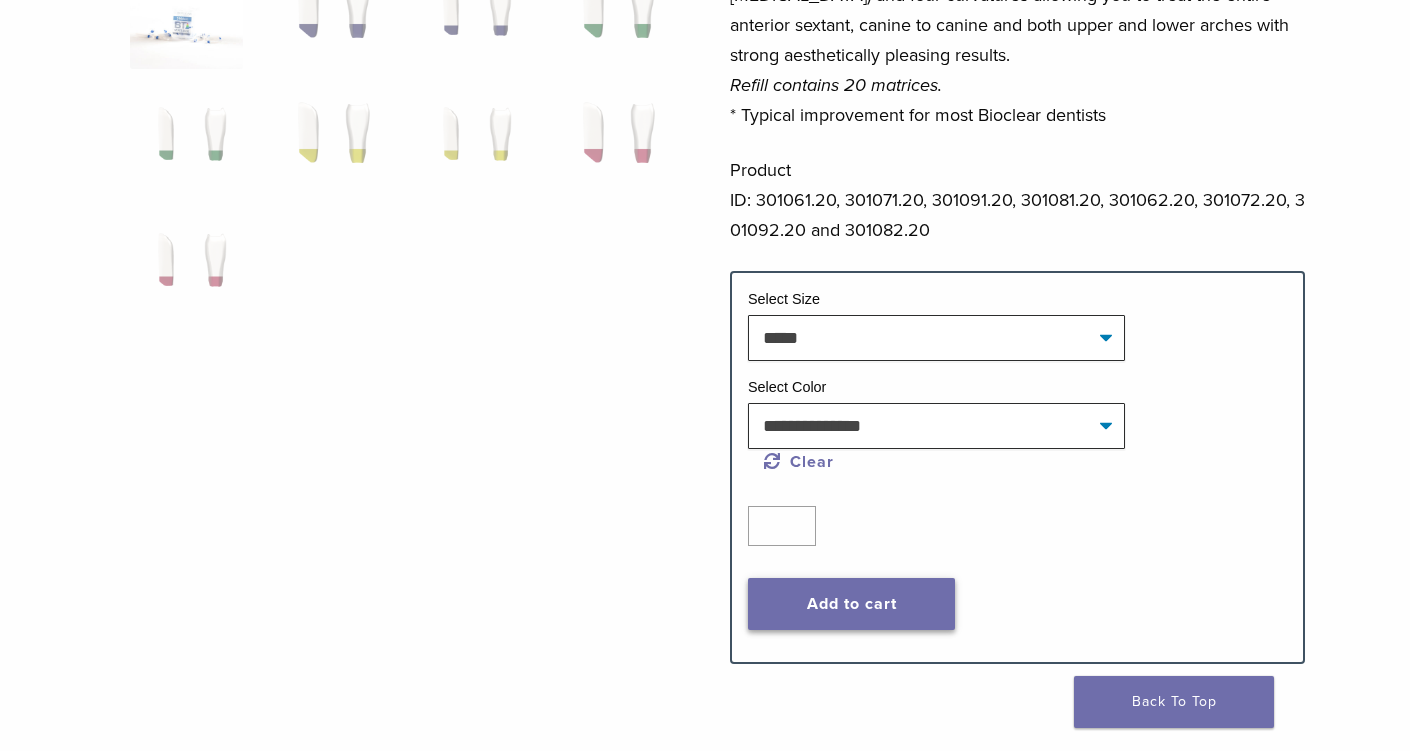 click on "Add to cart" 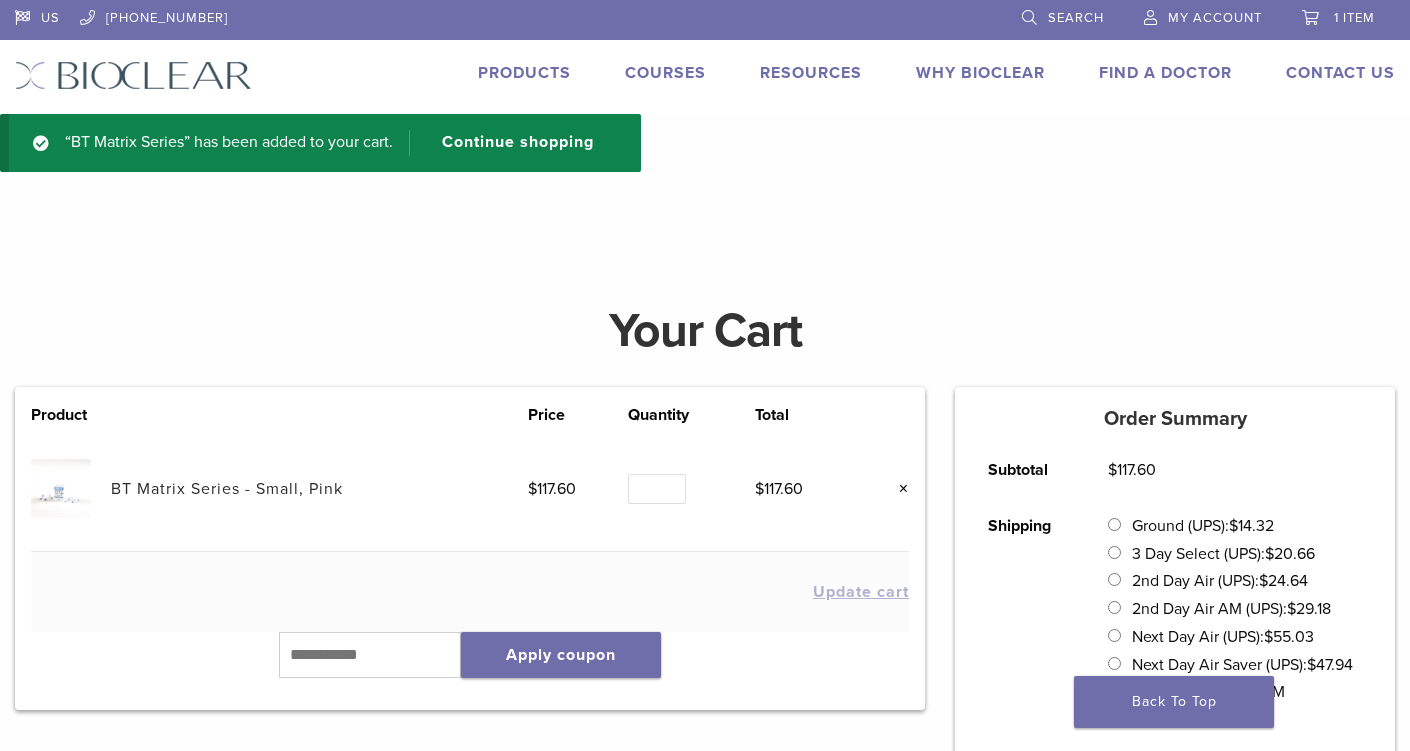 scroll, scrollTop: 0, scrollLeft: 0, axis: both 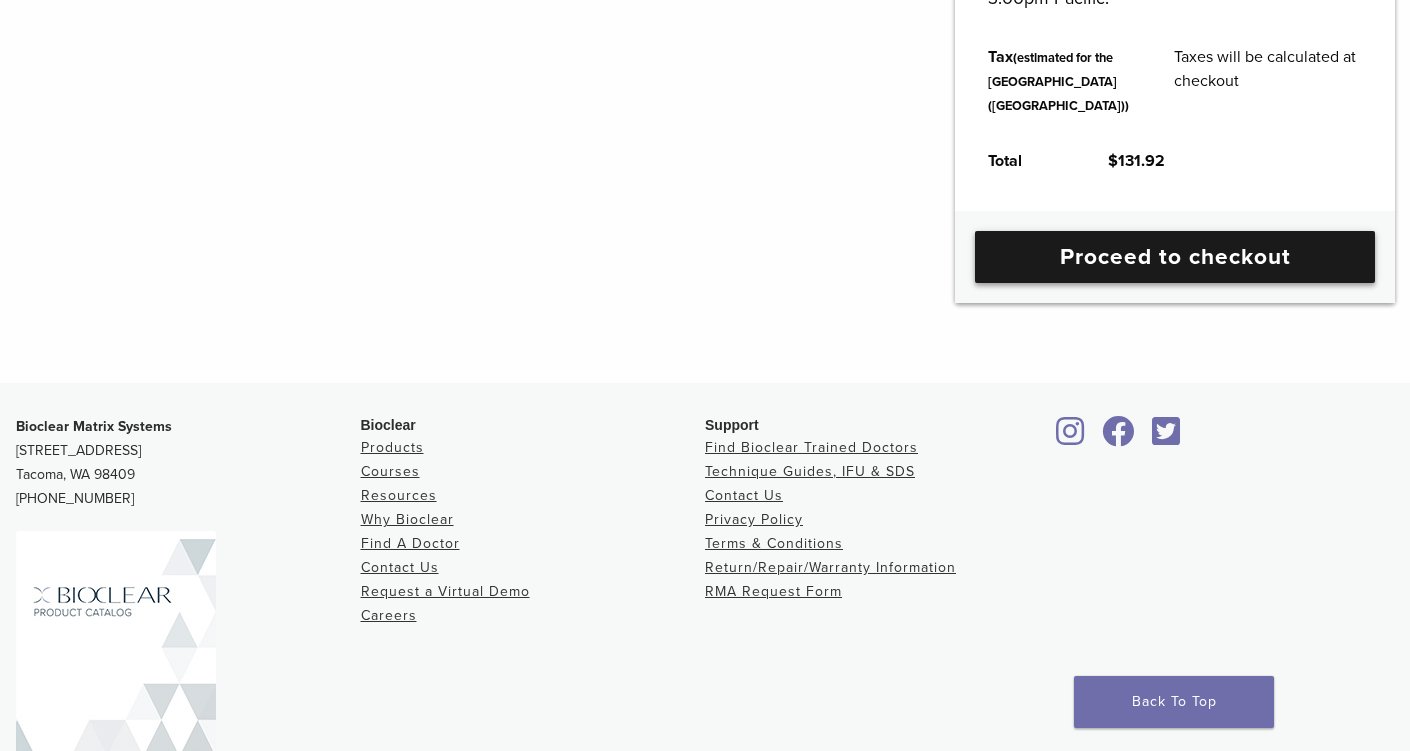 click on "Proceed to checkout" at bounding box center (1175, 257) 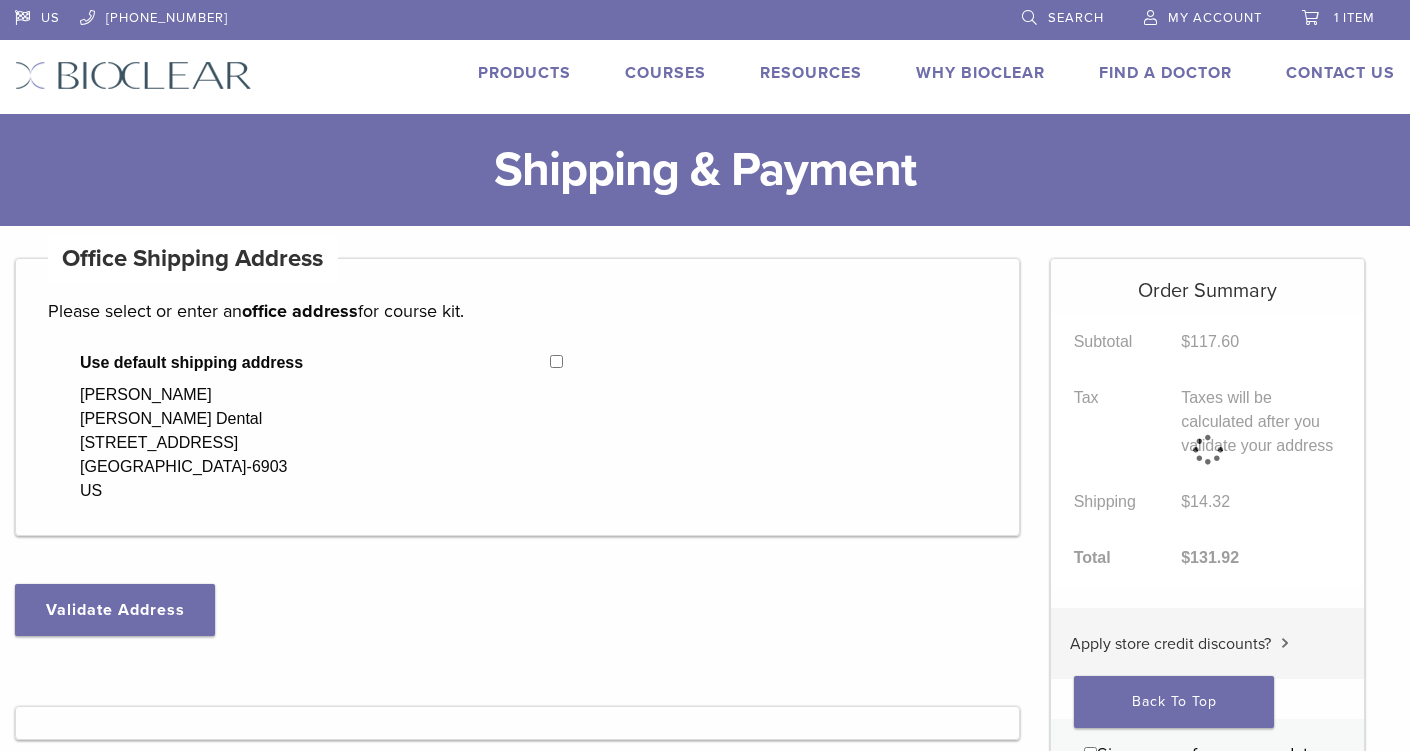select on "**" 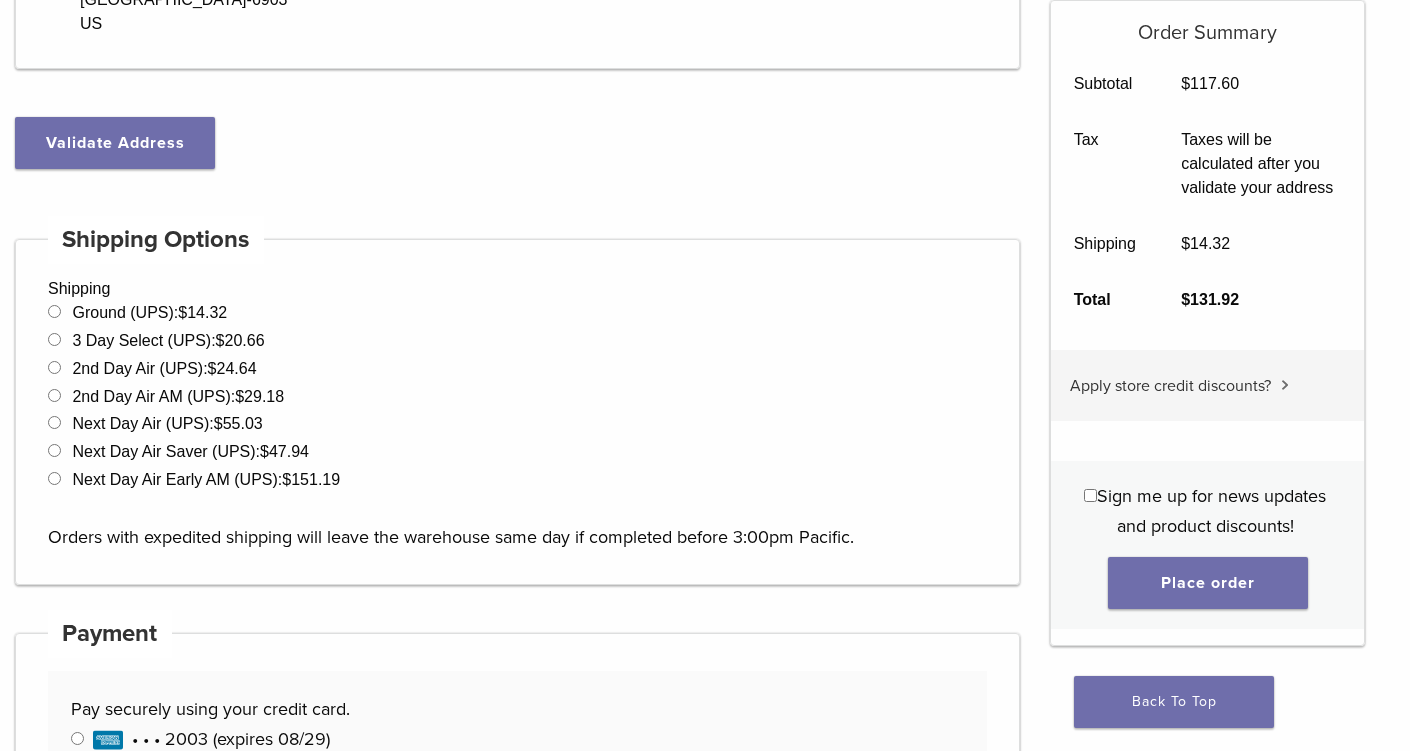 scroll, scrollTop: 500, scrollLeft: 0, axis: vertical 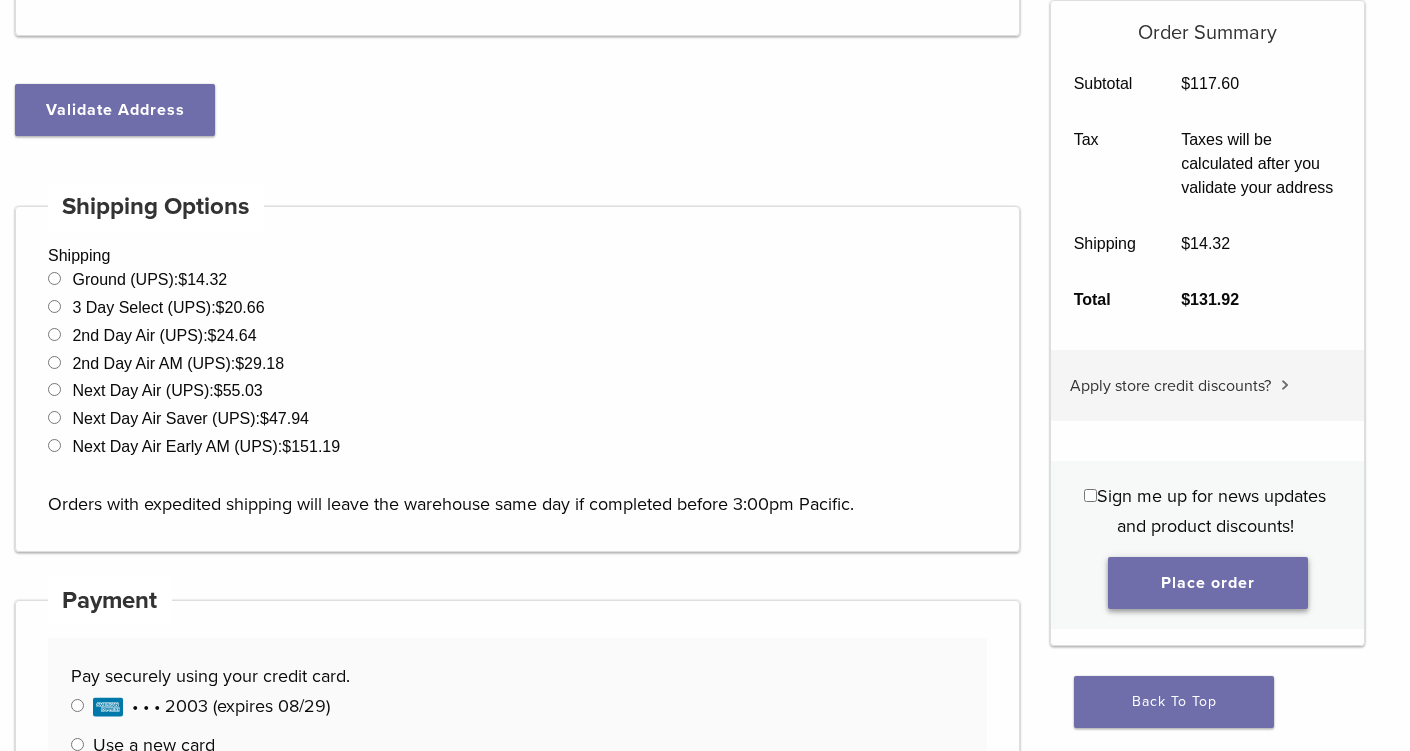 click on "Place order" at bounding box center [1208, 583] 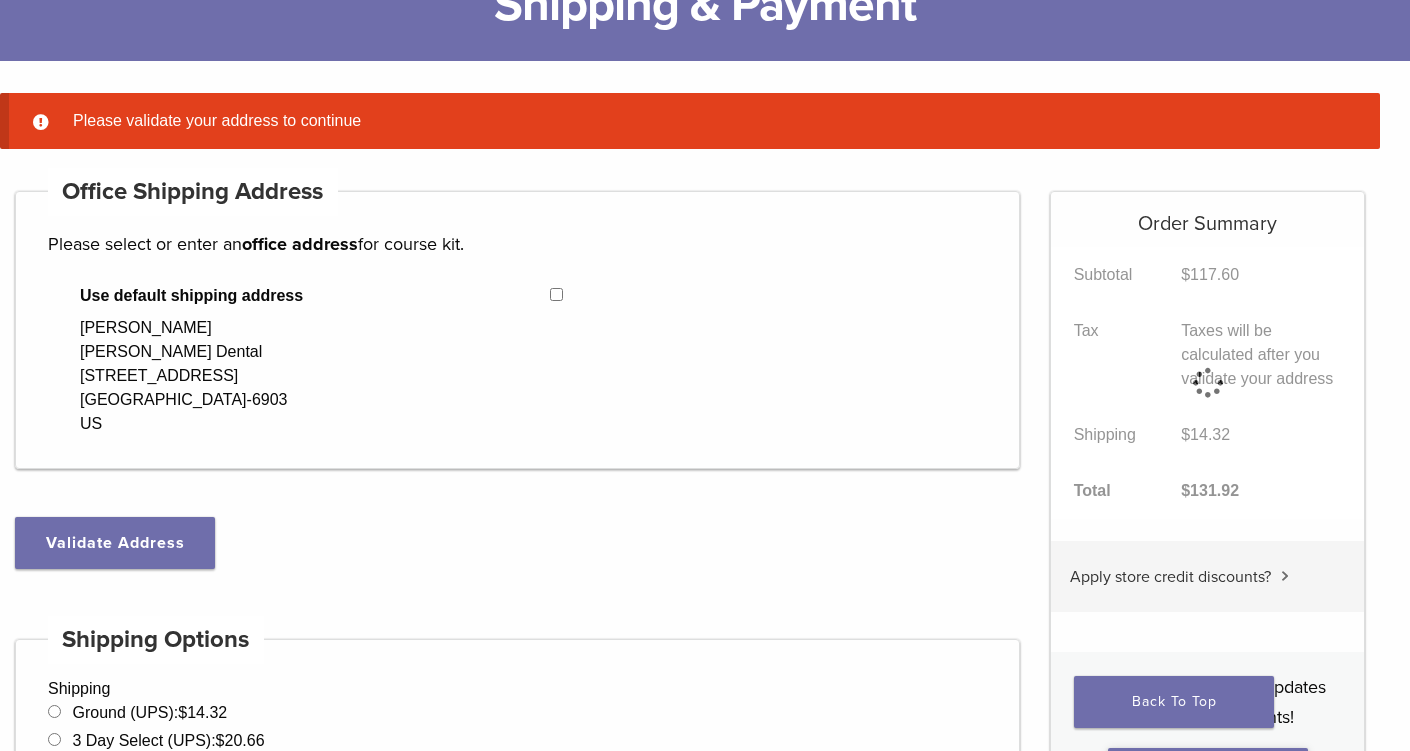 scroll, scrollTop: 158, scrollLeft: 0, axis: vertical 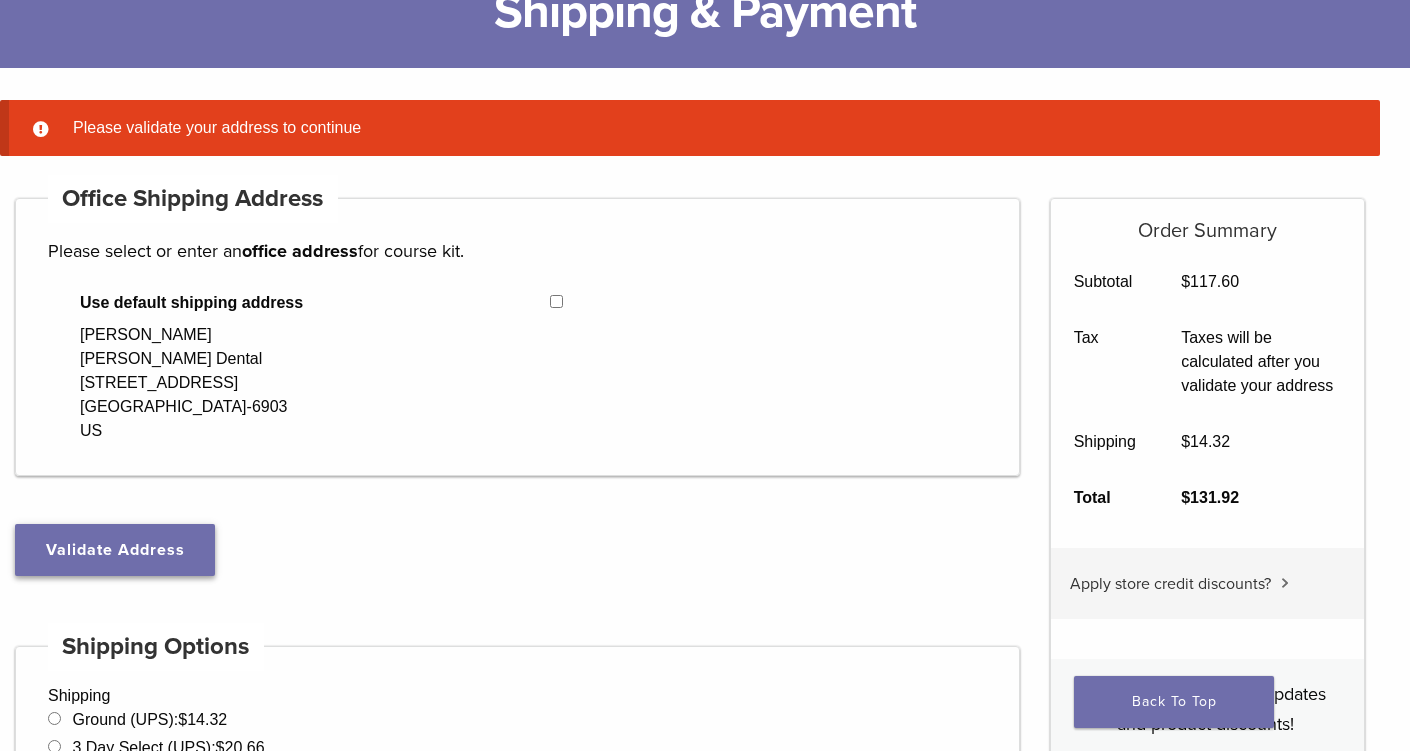 click on "Validate Address" at bounding box center (115, 550) 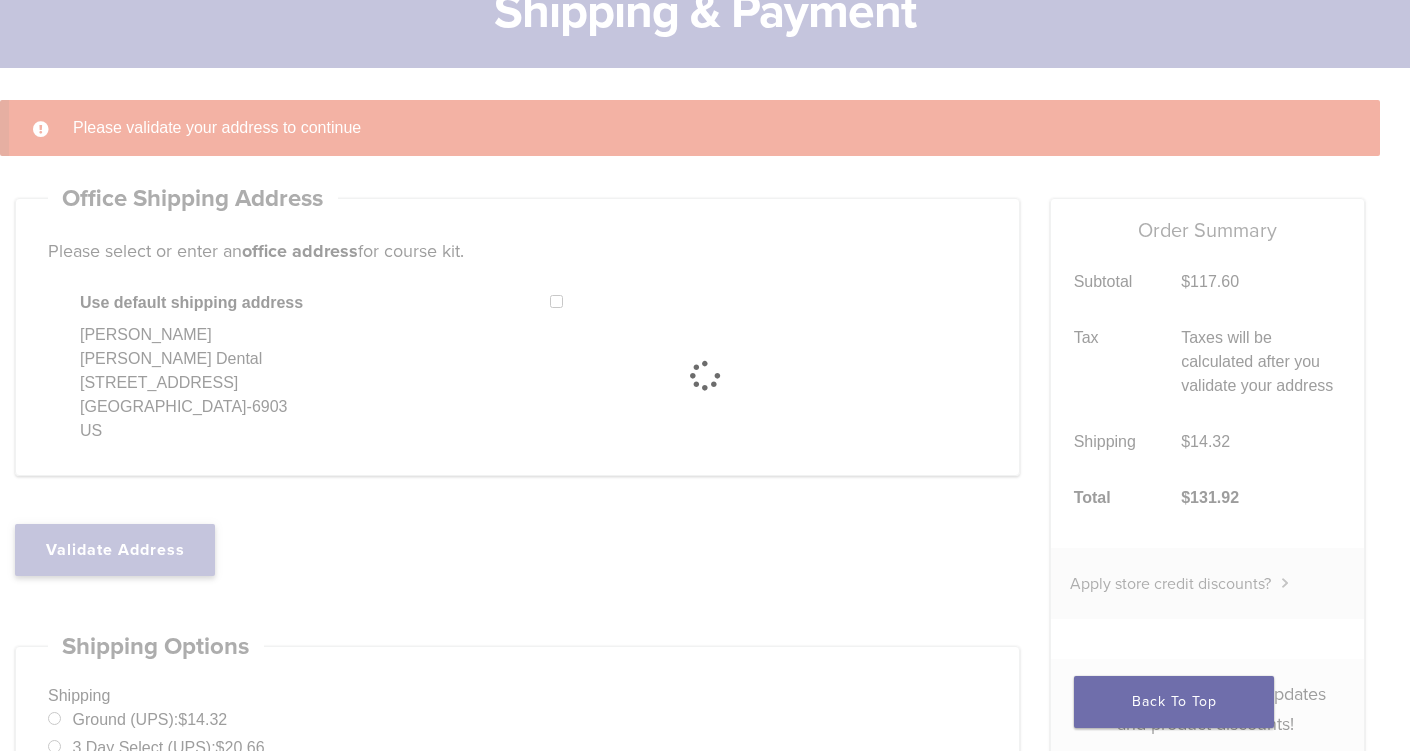 select on "**" 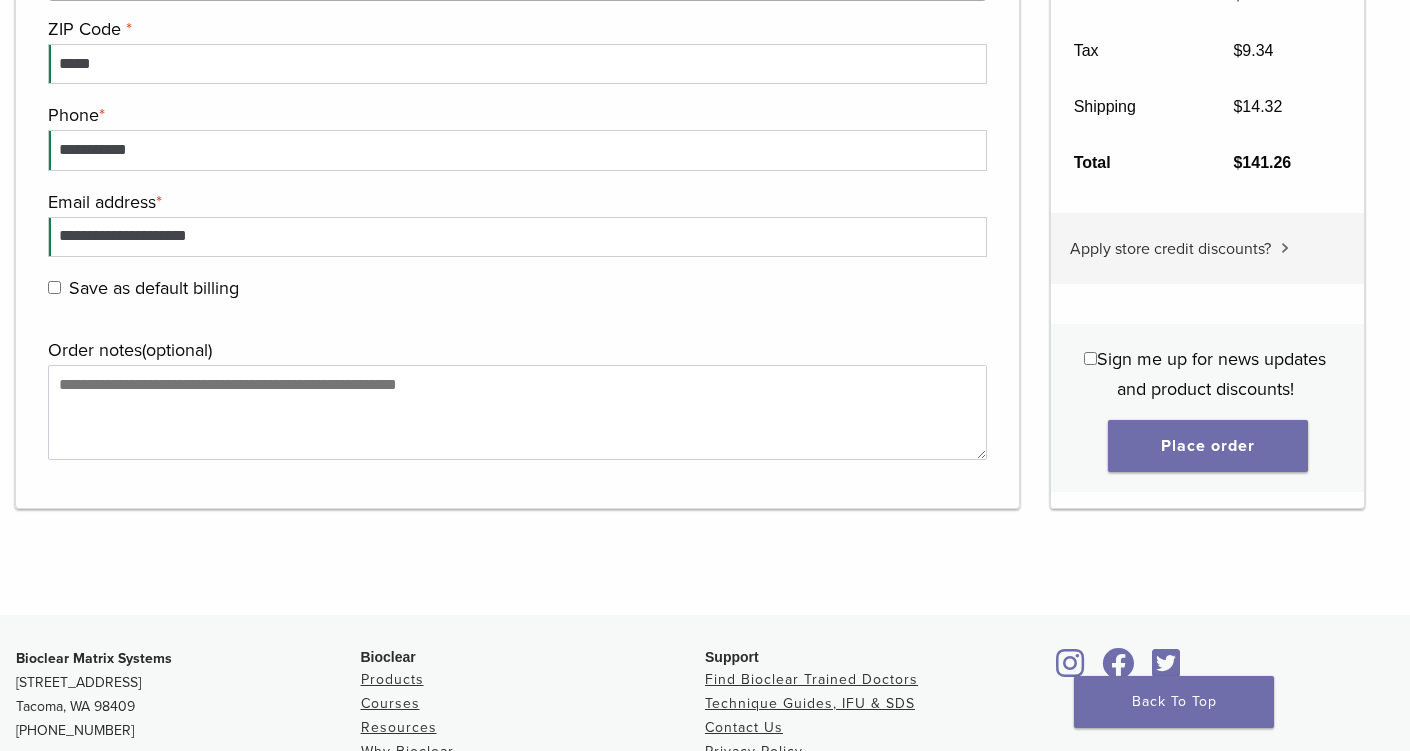 scroll, scrollTop: 2058, scrollLeft: 0, axis: vertical 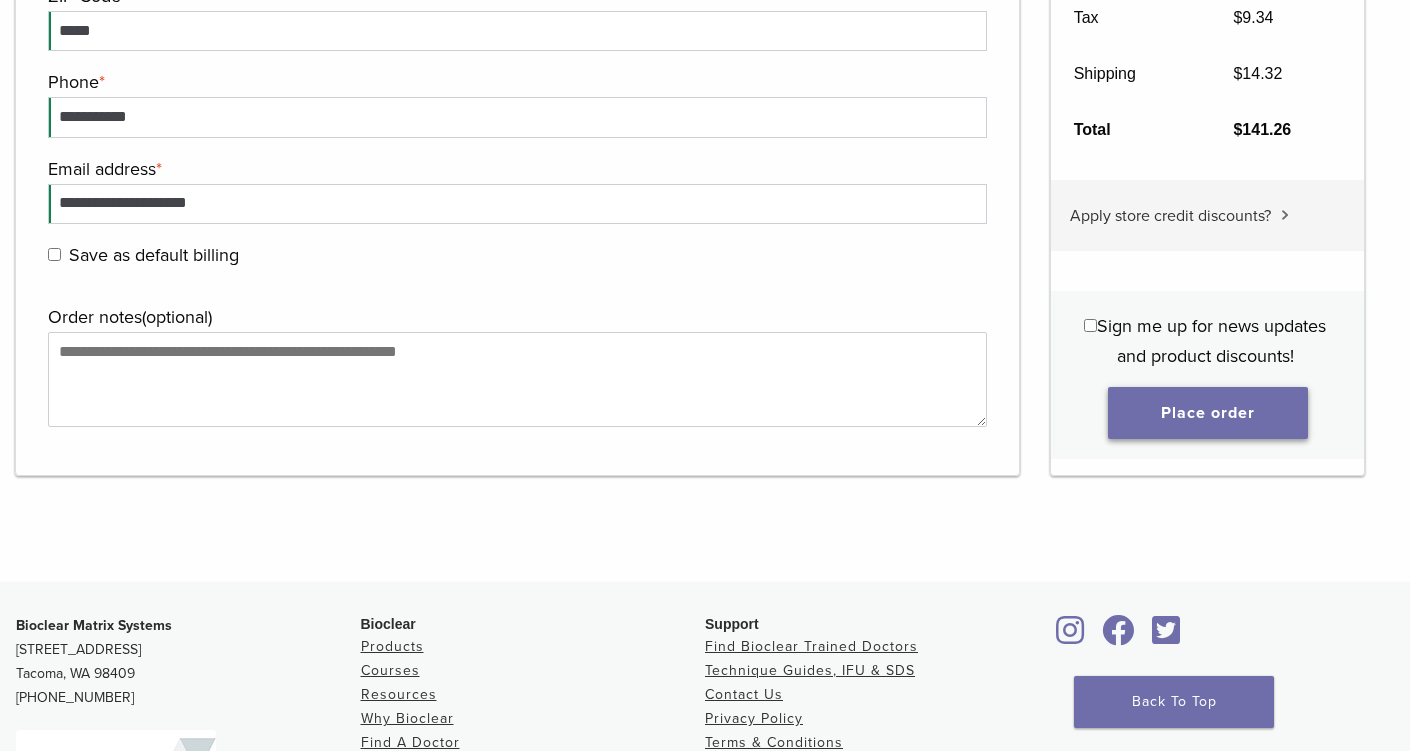 click on "Place order" at bounding box center (1208, 413) 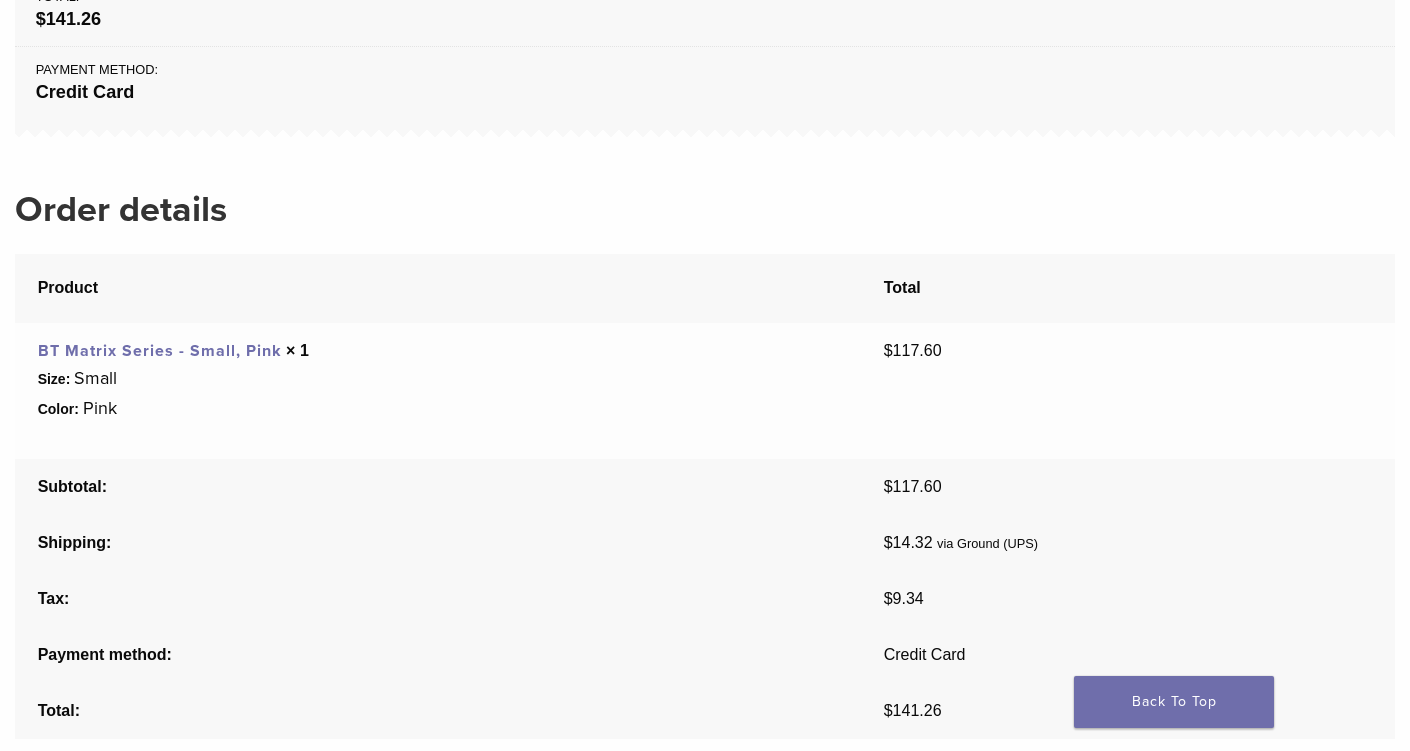 scroll, scrollTop: 1000, scrollLeft: 0, axis: vertical 